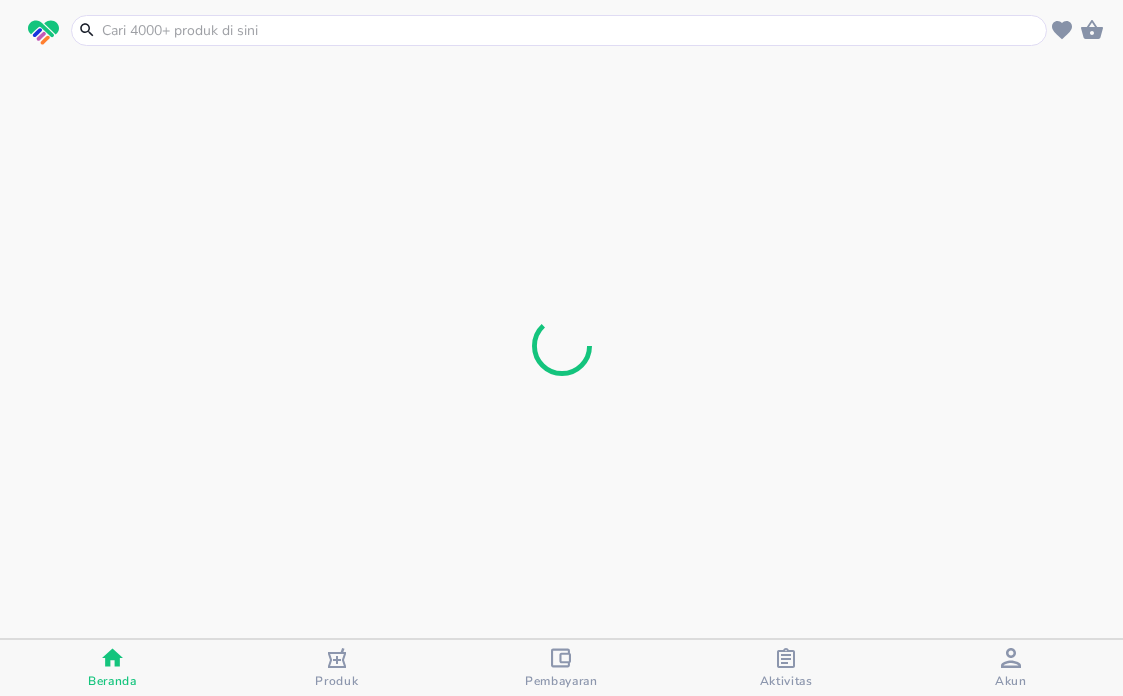 scroll, scrollTop: 0, scrollLeft: 0, axis: both 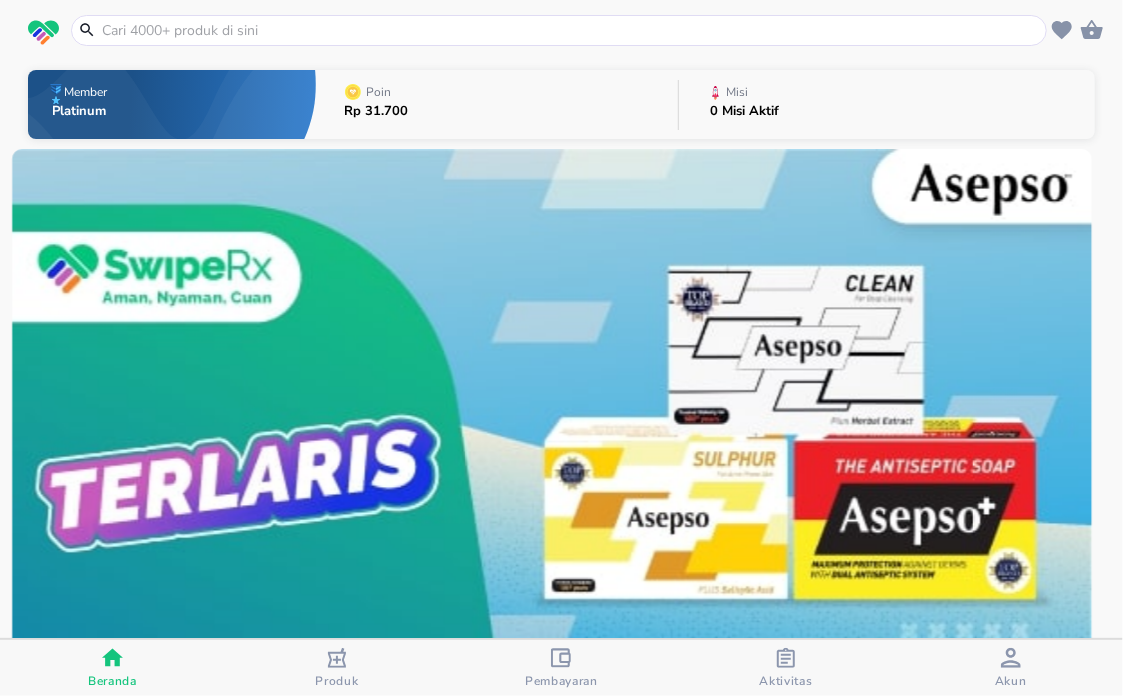 click 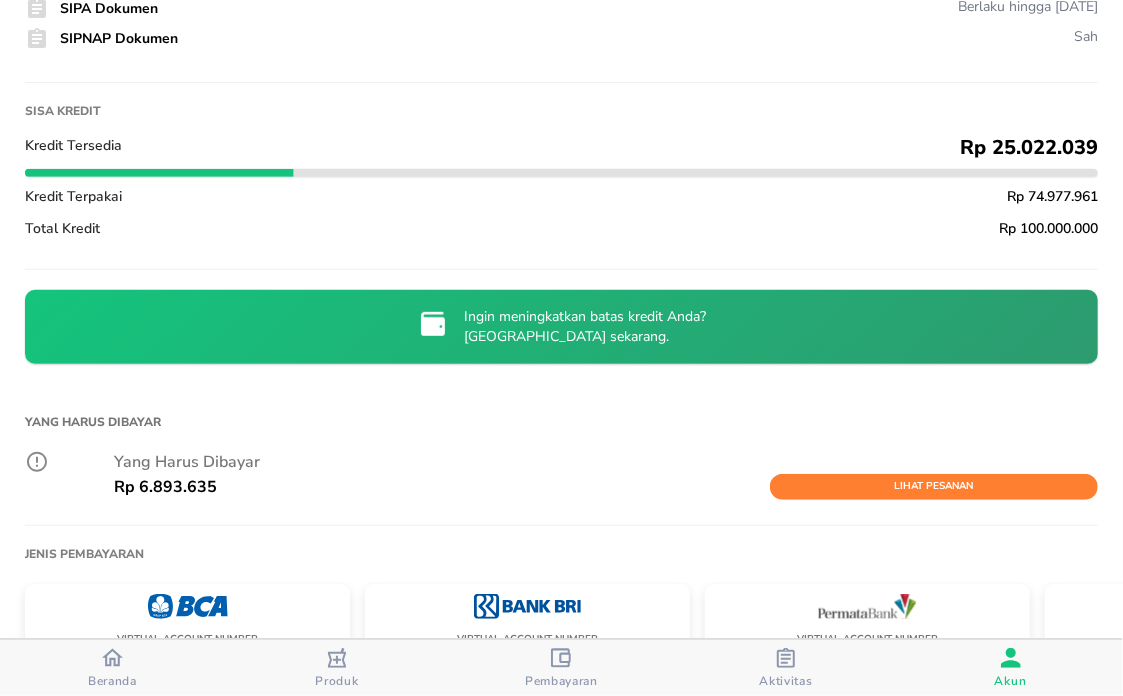 scroll, scrollTop: 0, scrollLeft: 0, axis: both 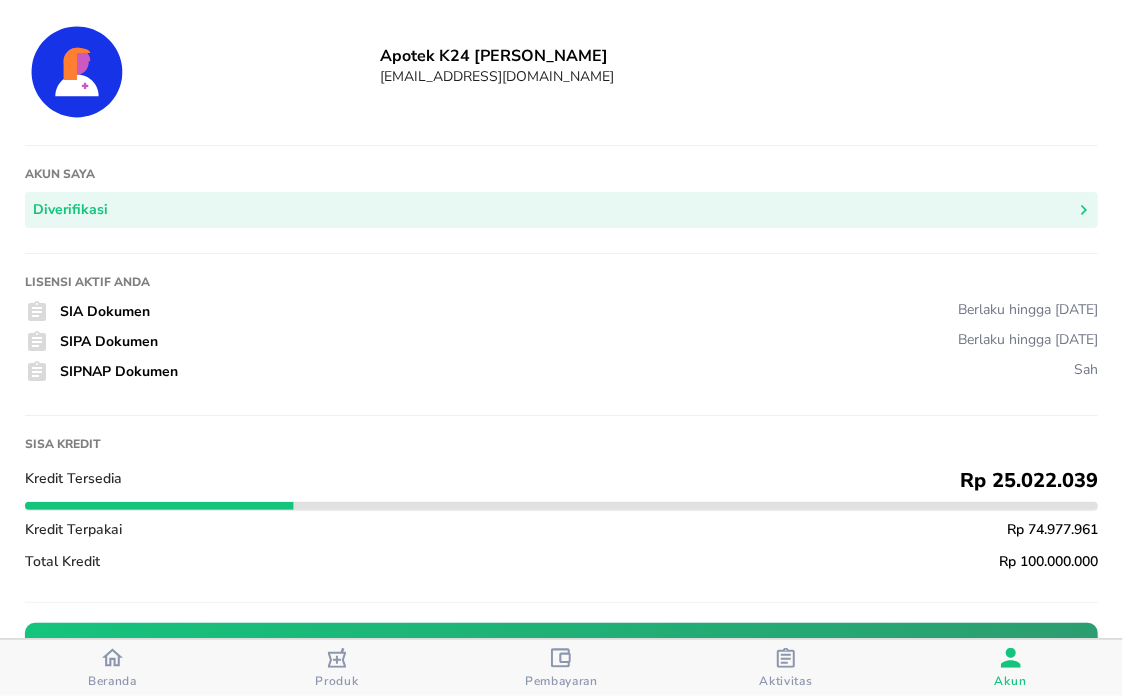 click 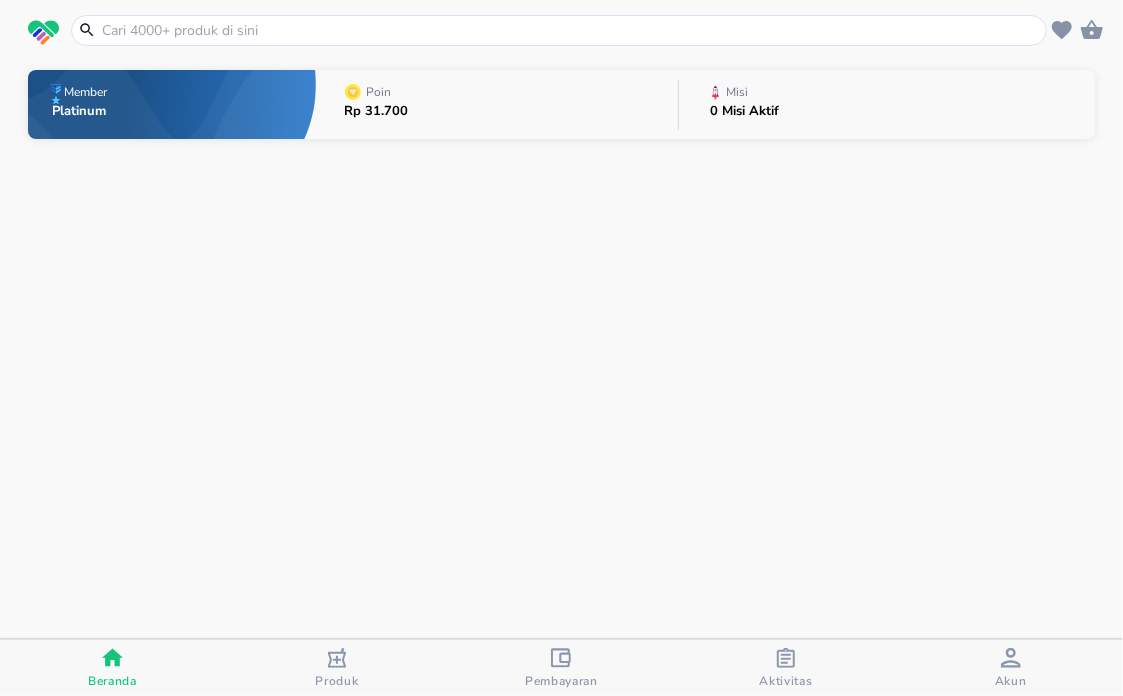 click at bounding box center [571, 30] 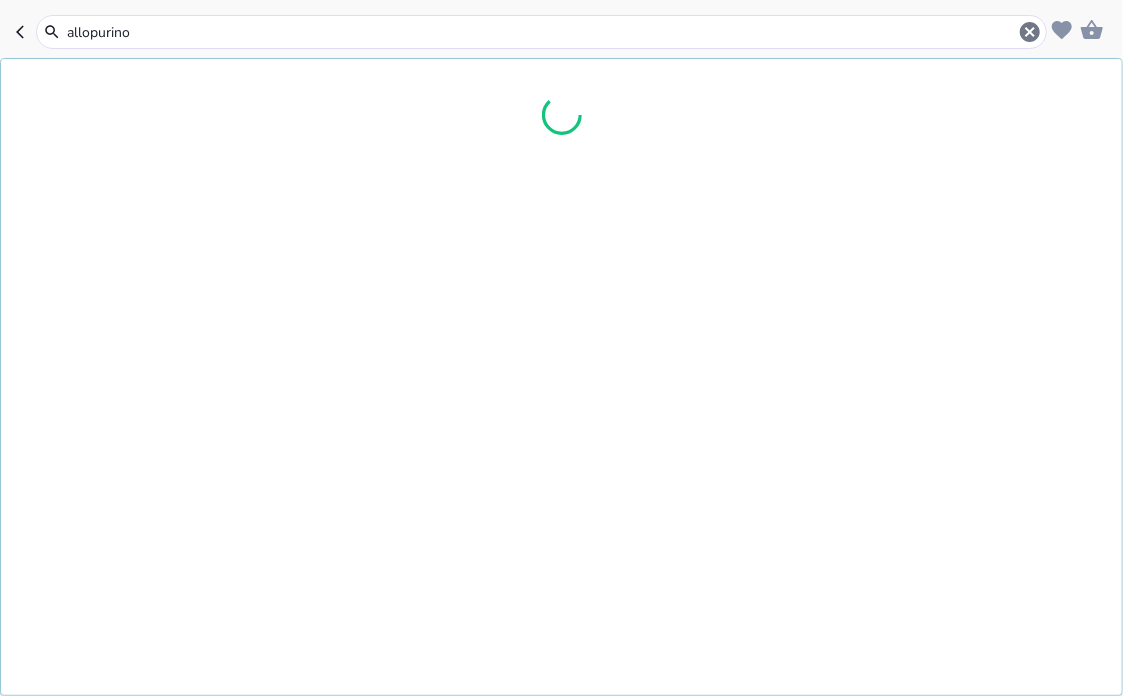 type on "[MEDICAL_DATA]" 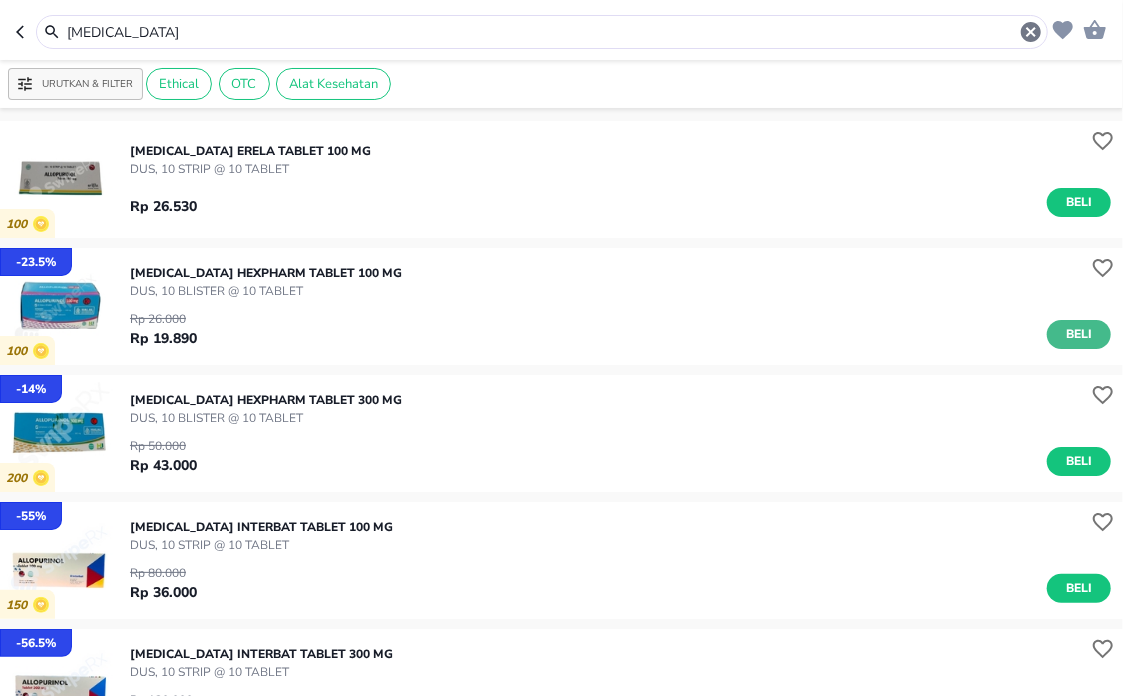 click on "Beli" at bounding box center [1079, 334] 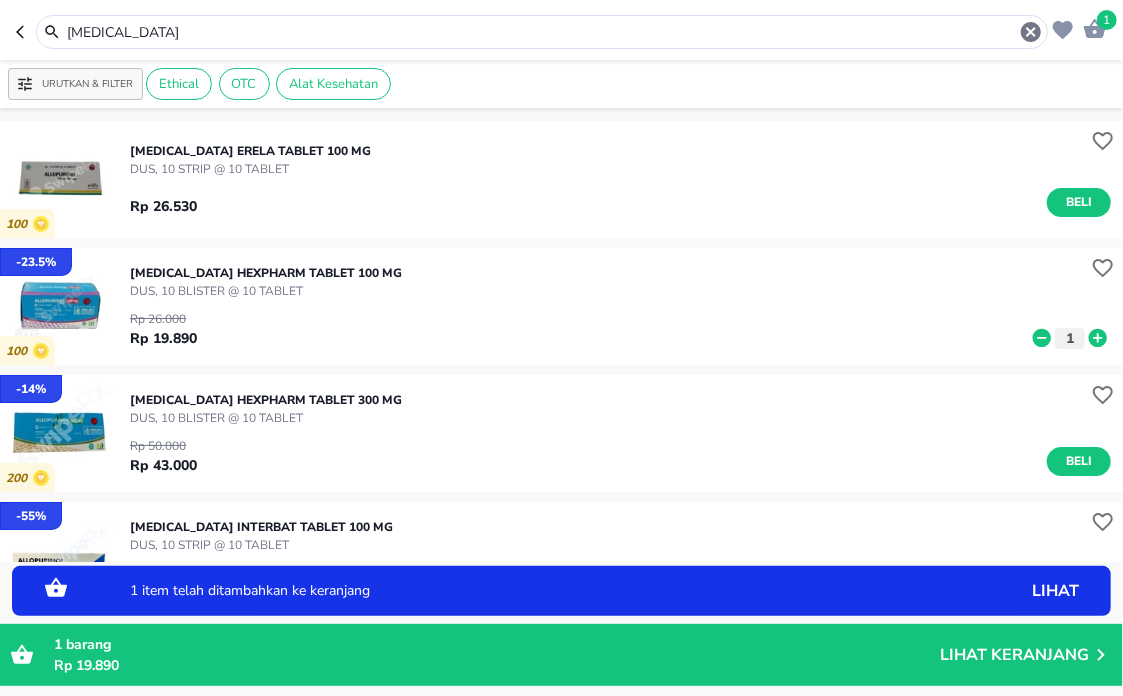 click 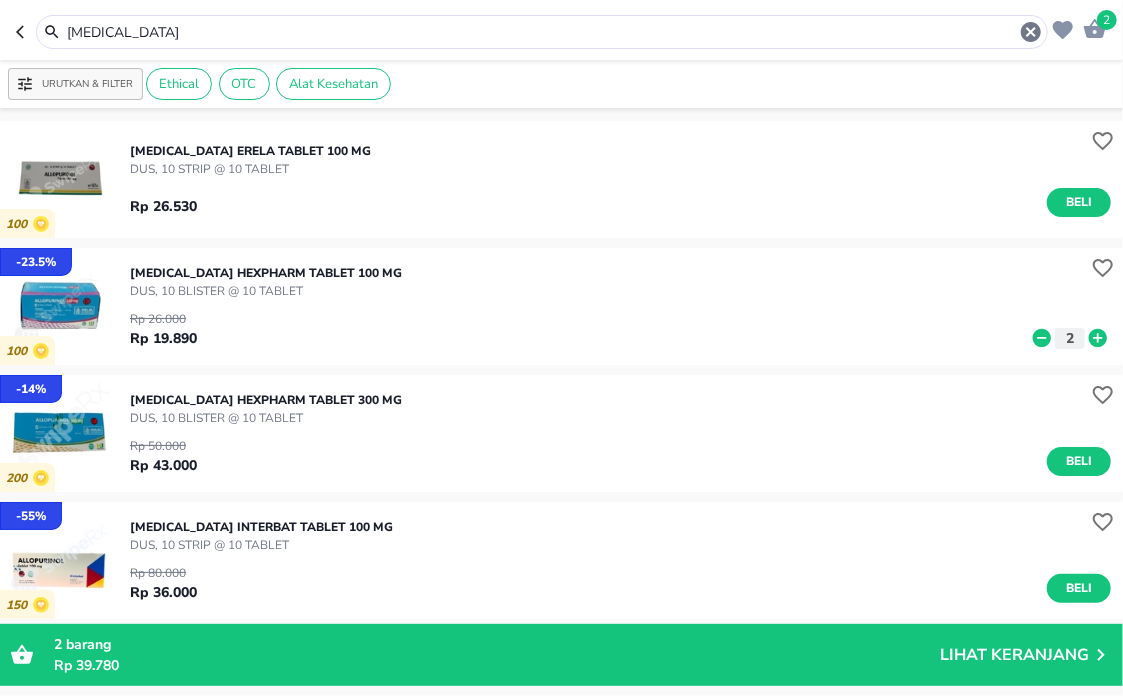 drag, startPoint x: 302, startPoint y: 34, endPoint x: -6, endPoint y: -112, distance: 340.85187 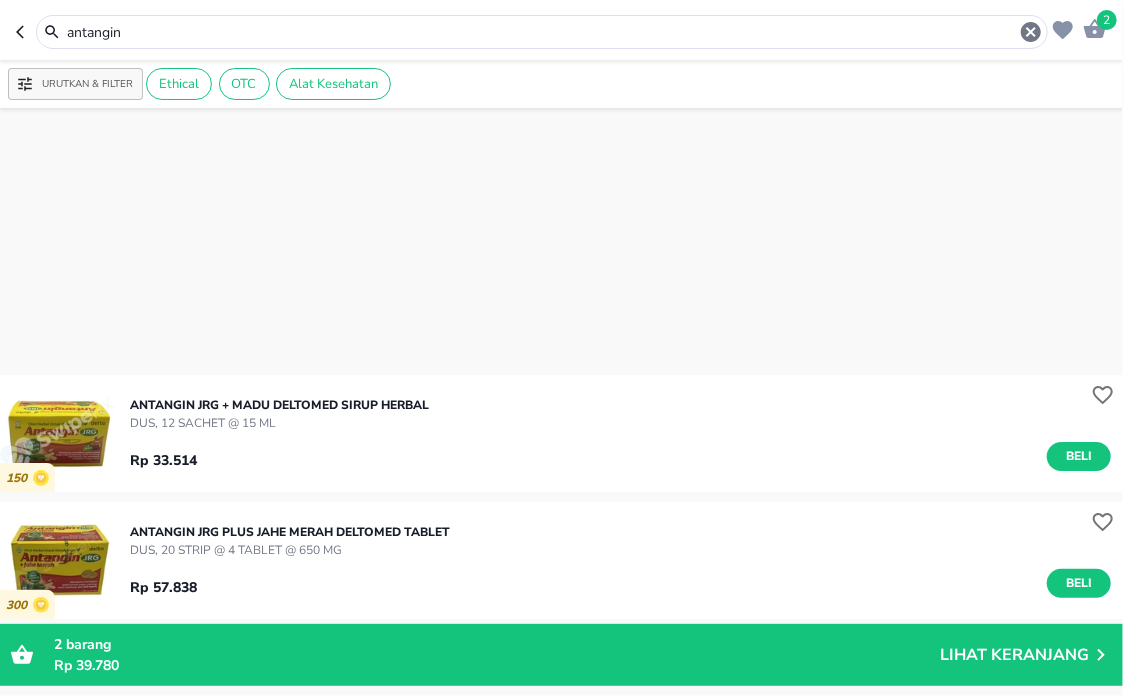 scroll, scrollTop: 555, scrollLeft: 0, axis: vertical 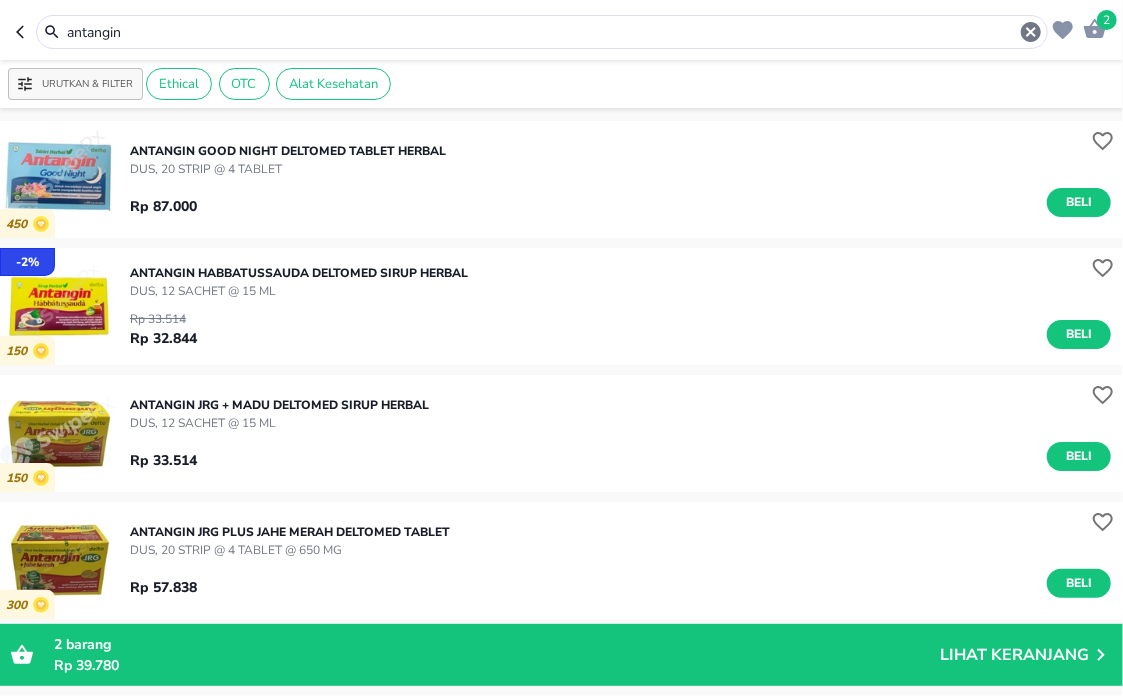 drag, startPoint x: 198, startPoint y: 35, endPoint x: -6, endPoint y: -8, distance: 208.48262 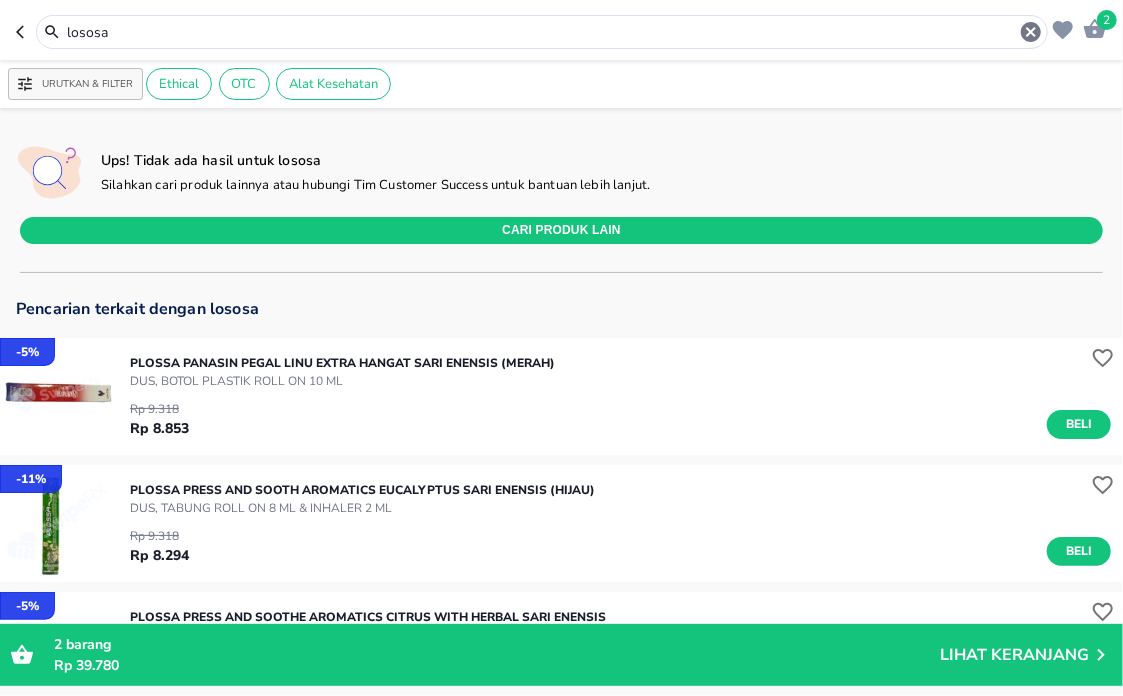 drag, startPoint x: 248, startPoint y: 37, endPoint x: -6, endPoint y: -89, distance: 283.53482 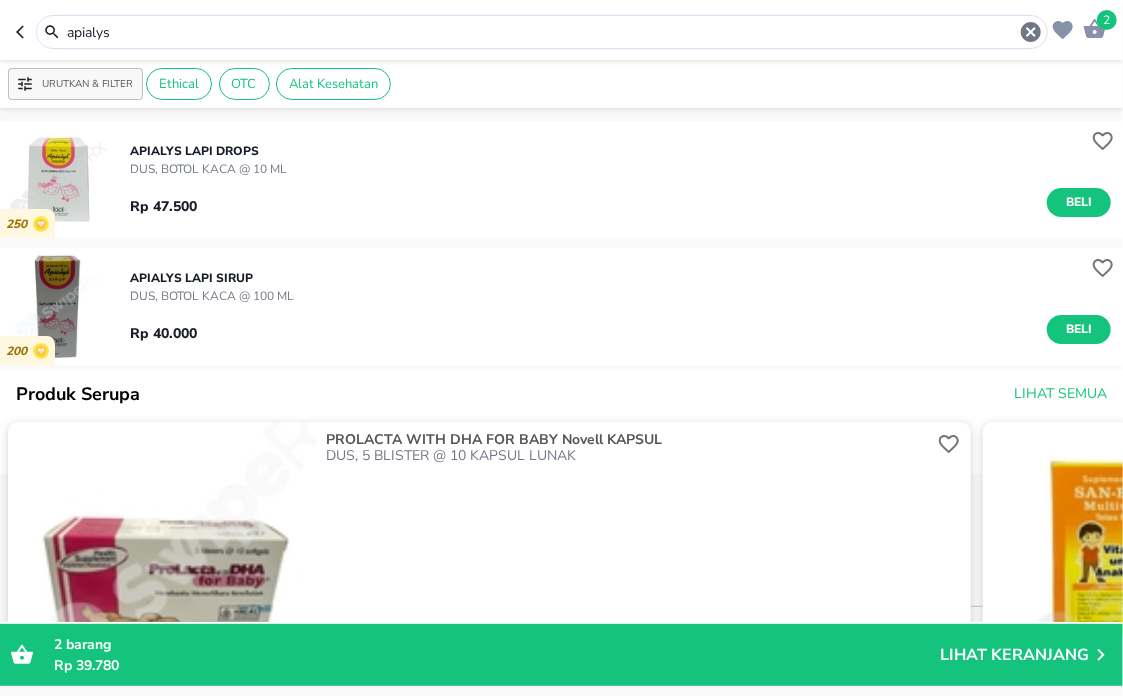 click on "Beli" at bounding box center (1079, 202) 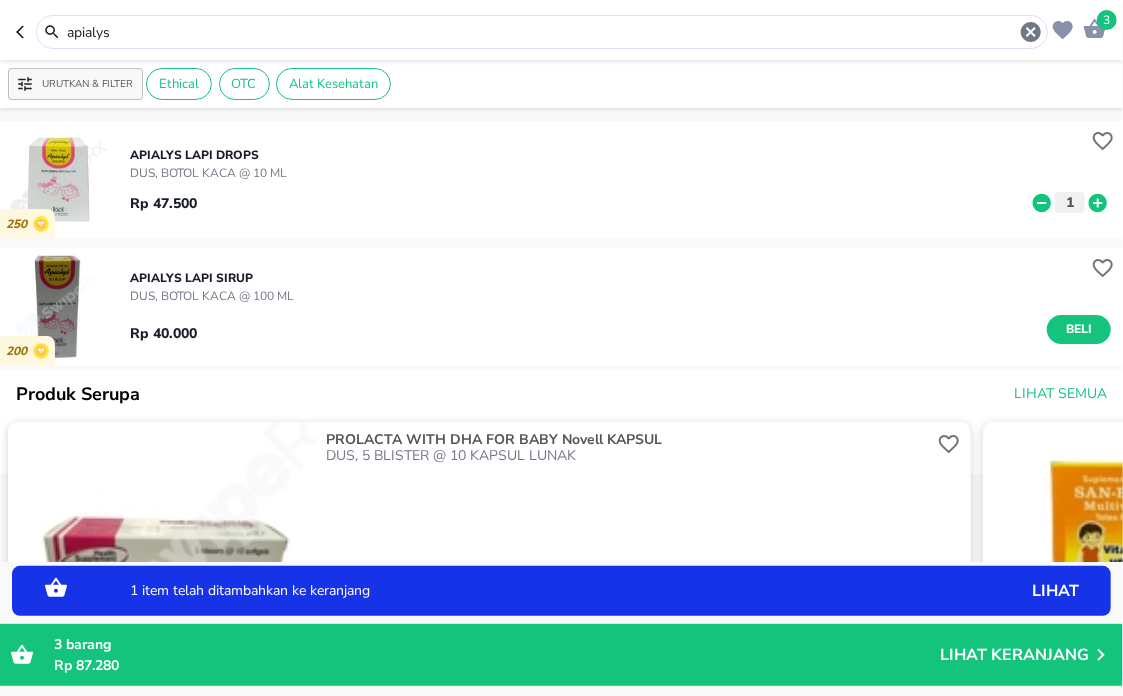 click 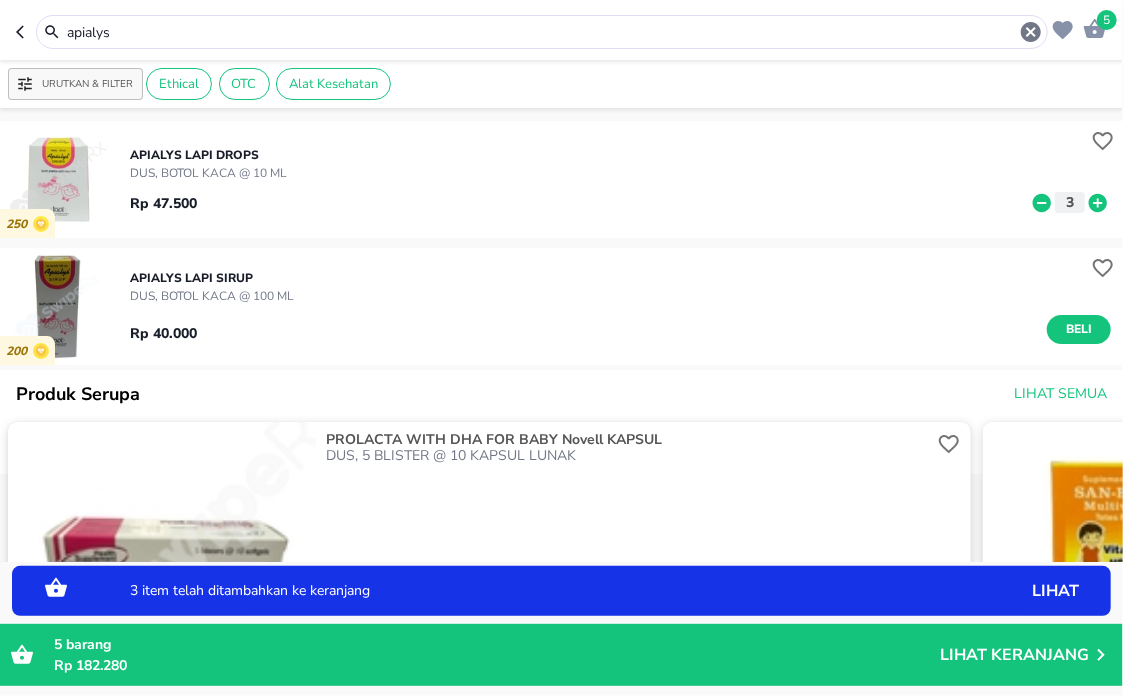 click 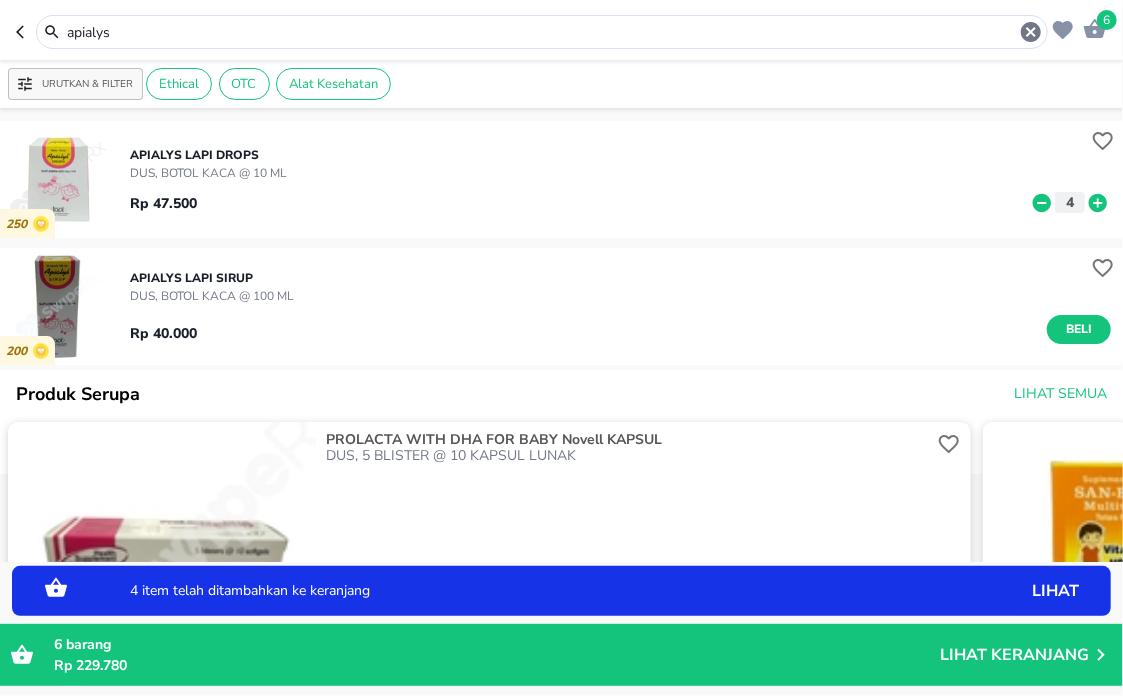 click 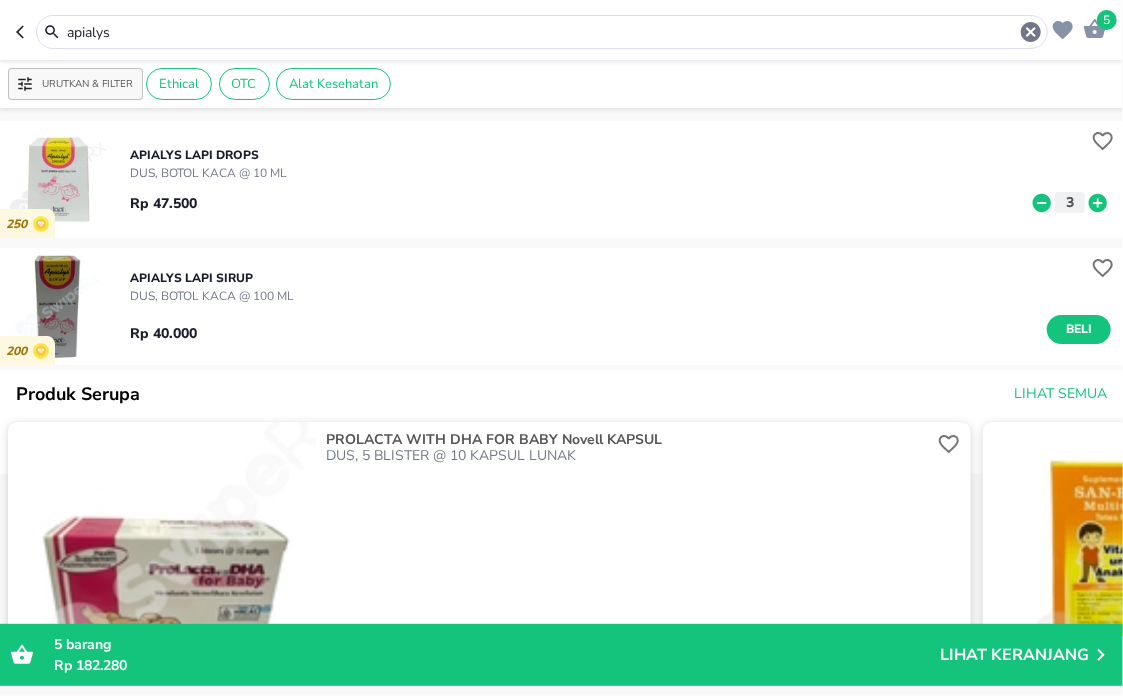 drag, startPoint x: 230, startPoint y: 38, endPoint x: -6, endPoint y: -26, distance: 244.52403 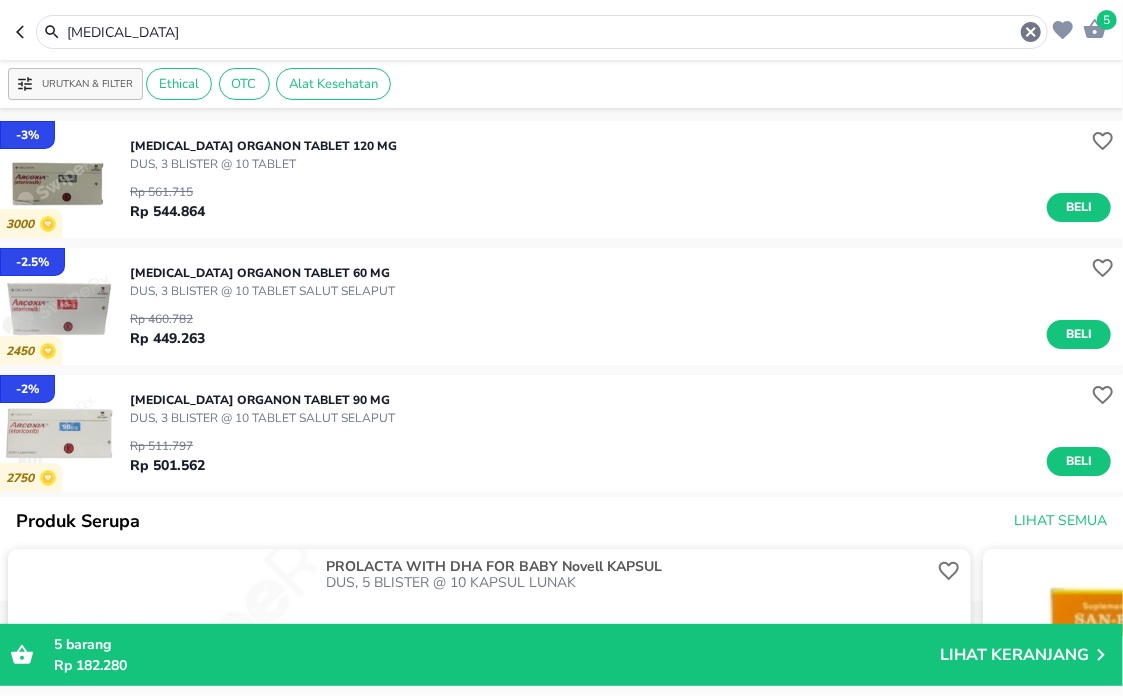 click on "Beli" at bounding box center [1079, 334] 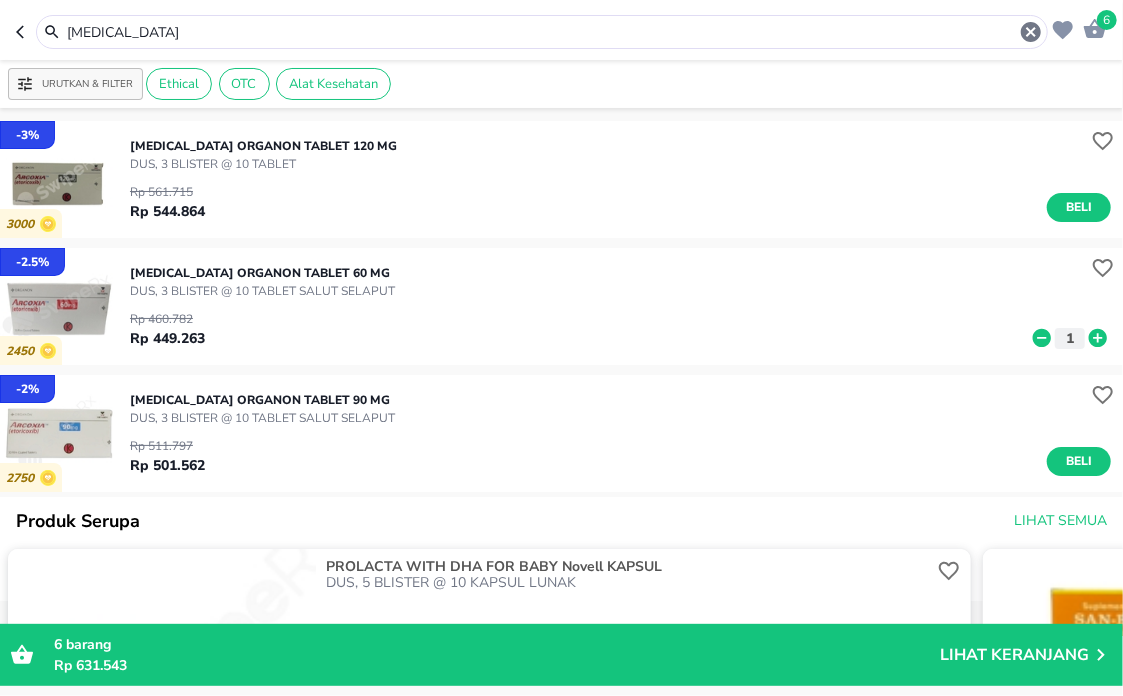drag, startPoint x: 262, startPoint y: 36, endPoint x: -6, endPoint y: -97, distance: 299.18723 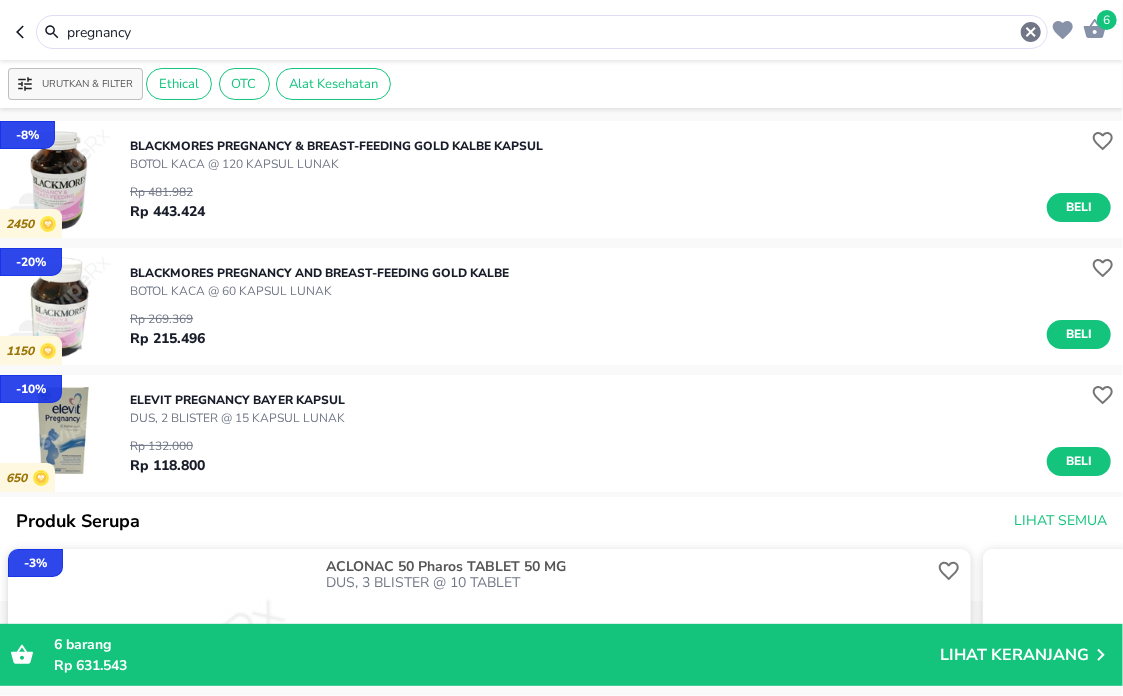 drag, startPoint x: 351, startPoint y: 20, endPoint x: -6, endPoint y: 0, distance: 357.55978 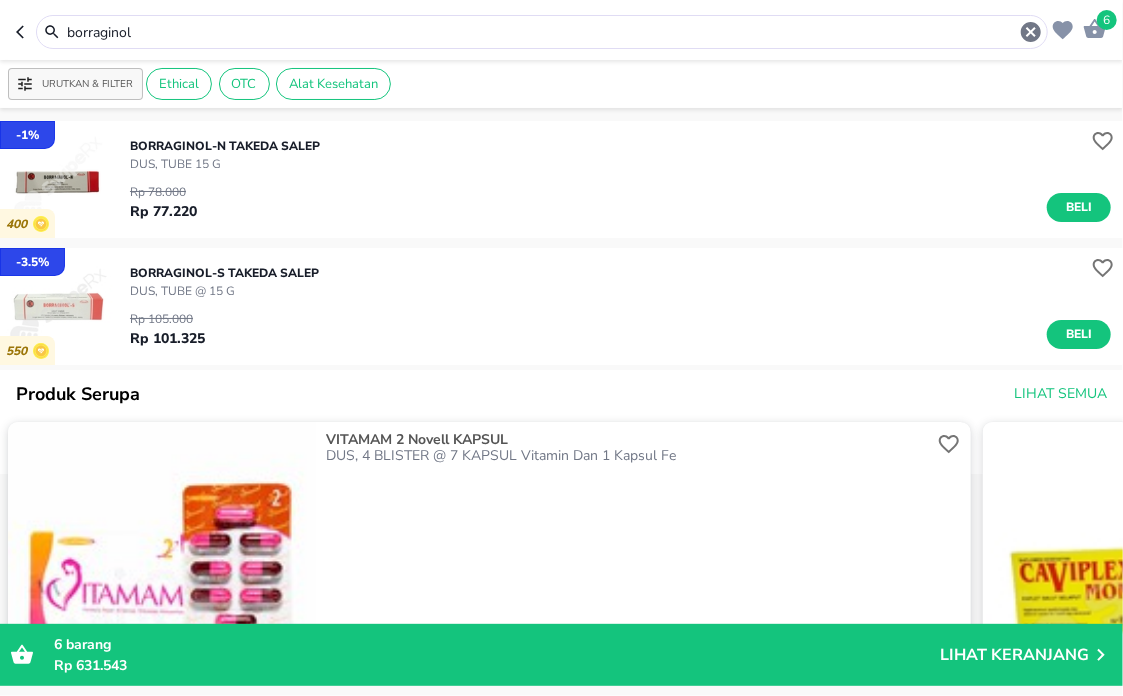 click on "Beli" at bounding box center (1079, 207) 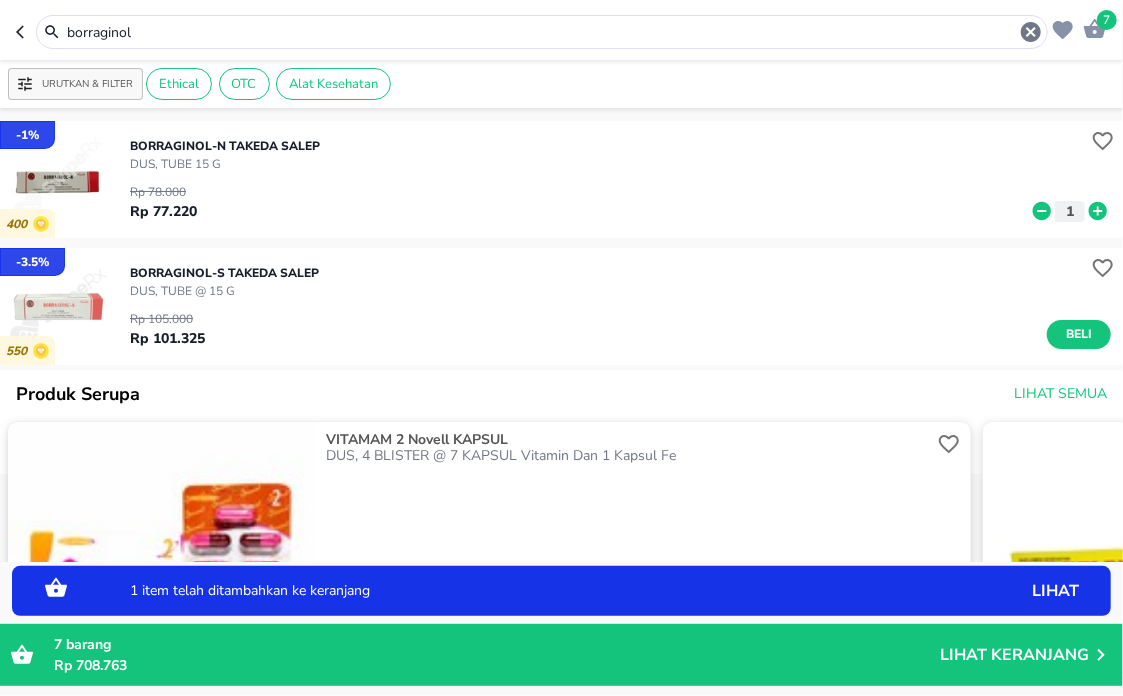 click 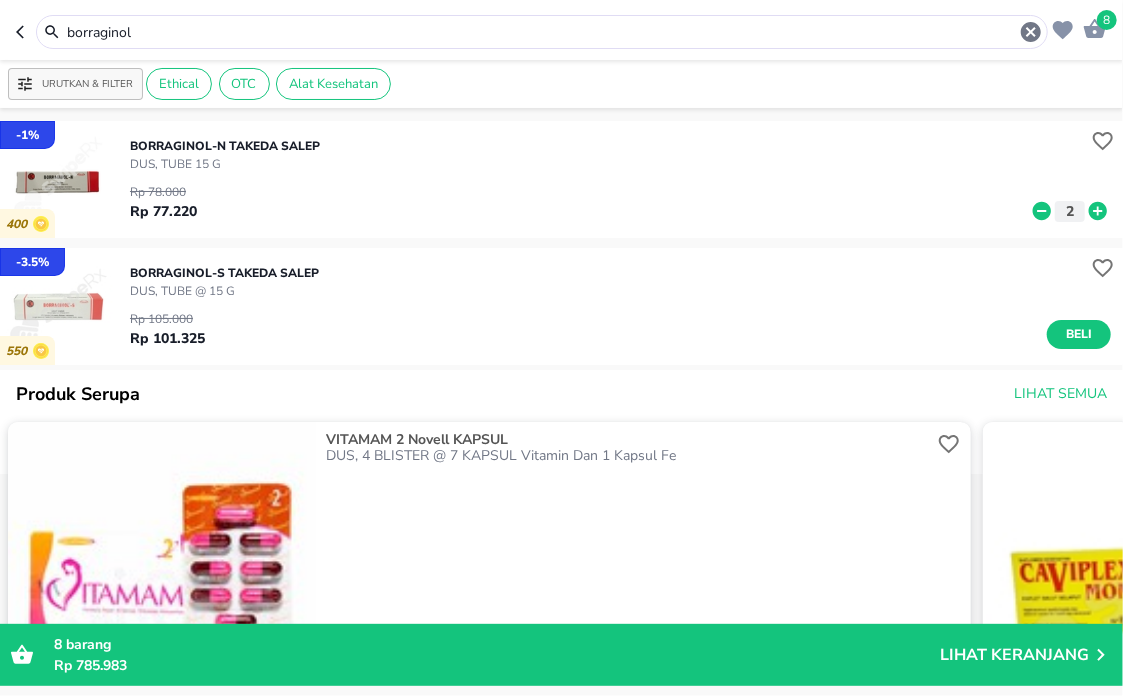 drag, startPoint x: 367, startPoint y: 38, endPoint x: -6, endPoint y: -85, distance: 392.75693 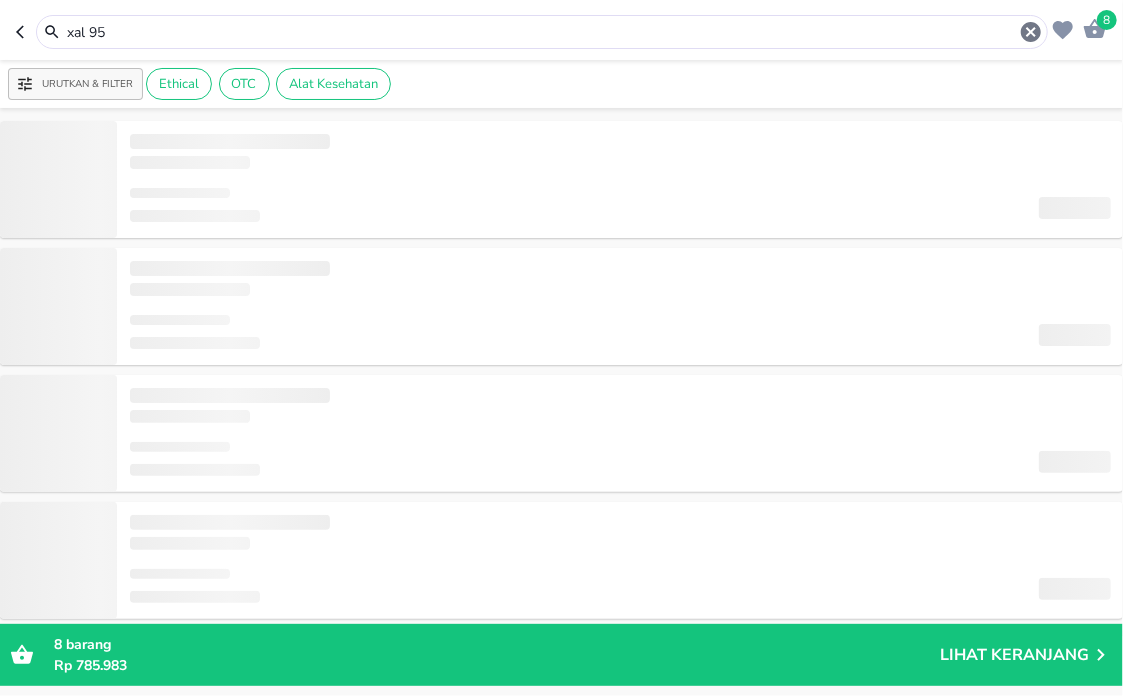 click on "xal 95" at bounding box center [542, 32] 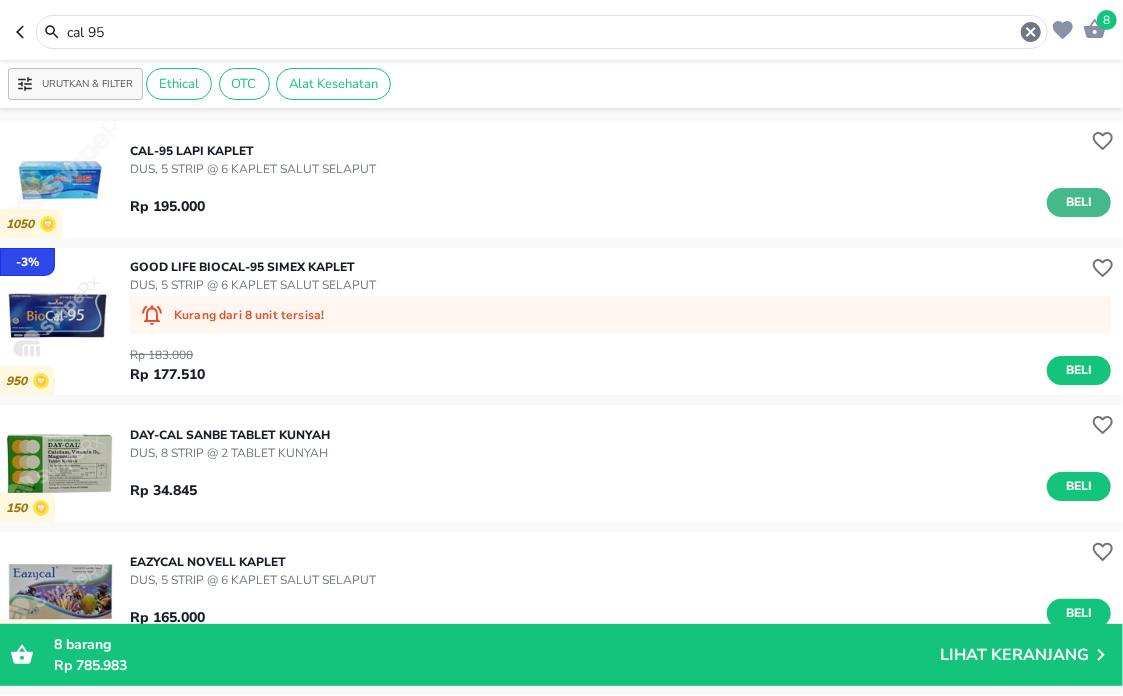 click on "Beli" at bounding box center [1079, 202] 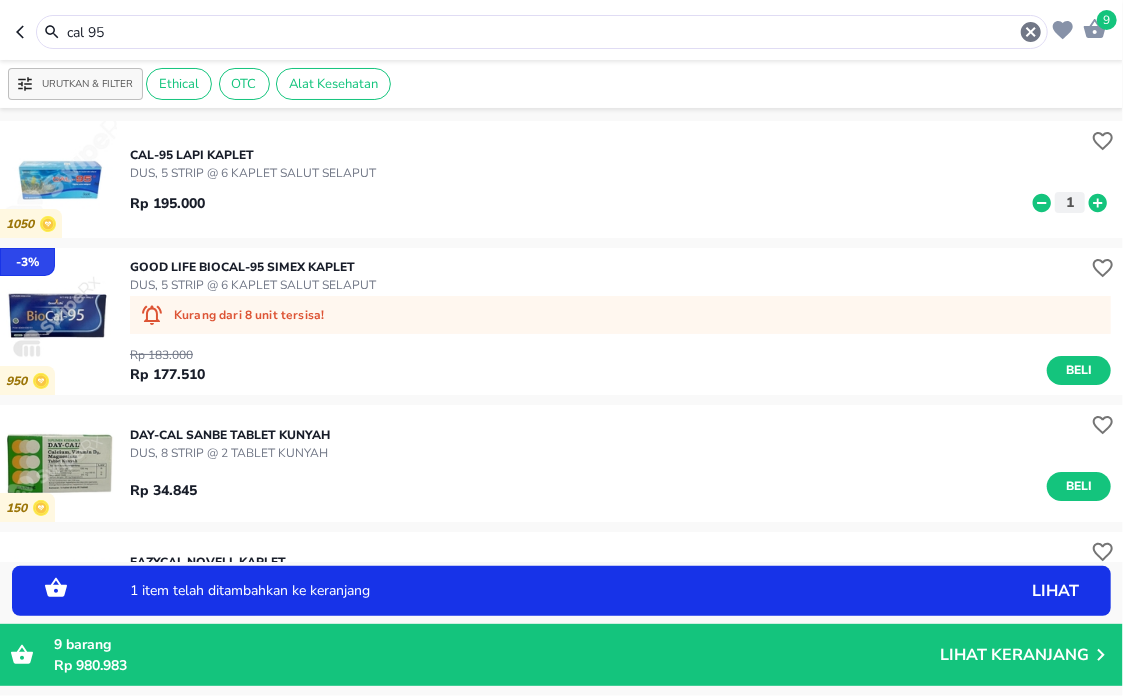 click 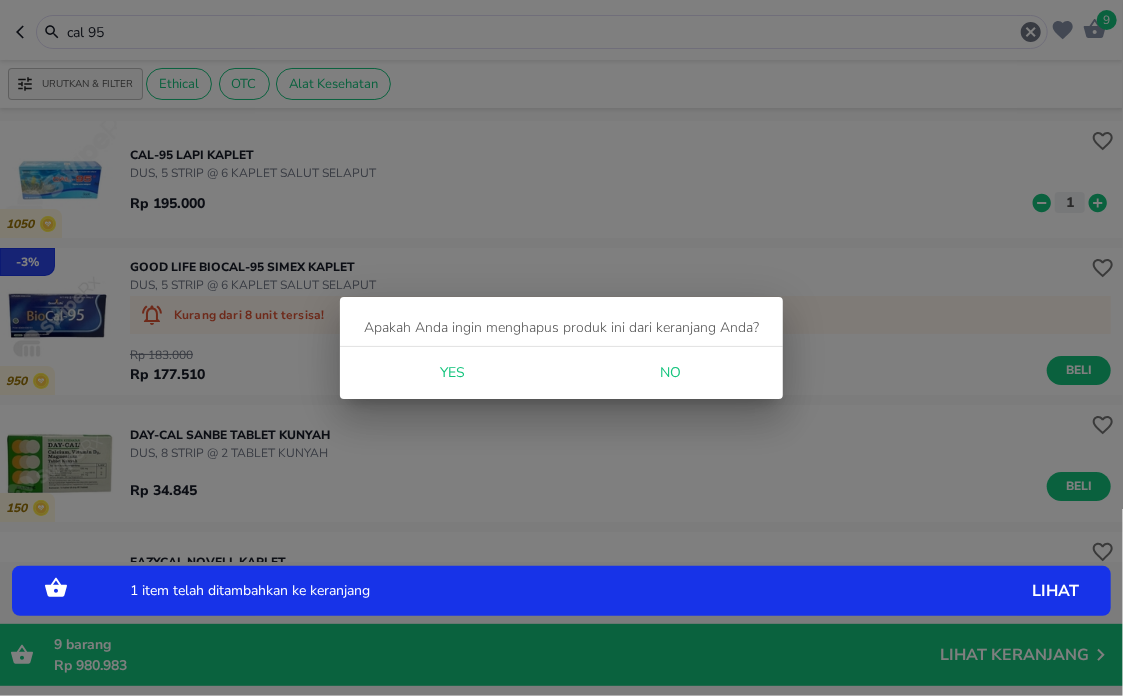 click on "Yes" at bounding box center (453, 373) 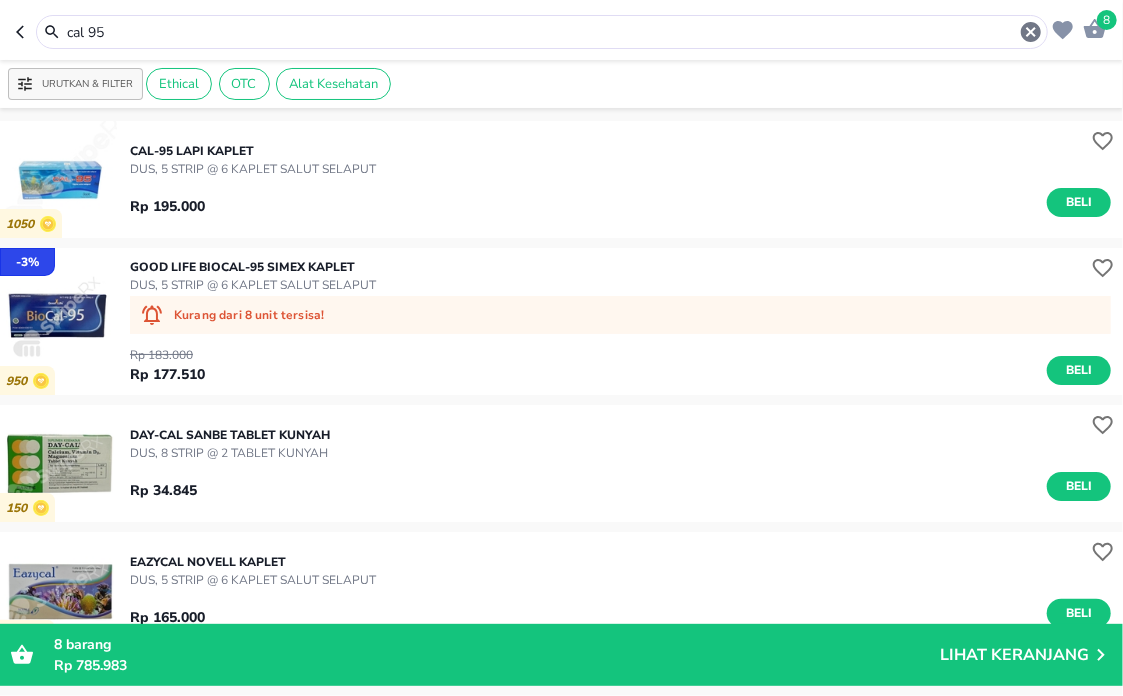 drag, startPoint x: -6, startPoint y: 17, endPoint x: -6, endPoint y: -74, distance: 91 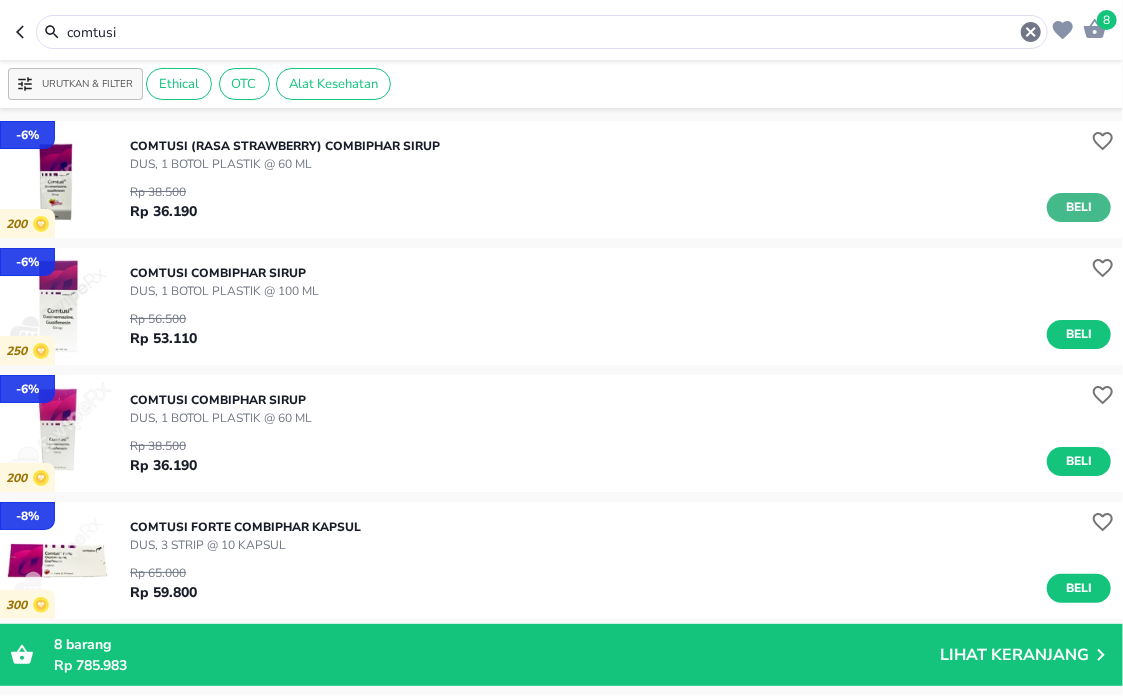 click on "Beli" at bounding box center [1079, 207] 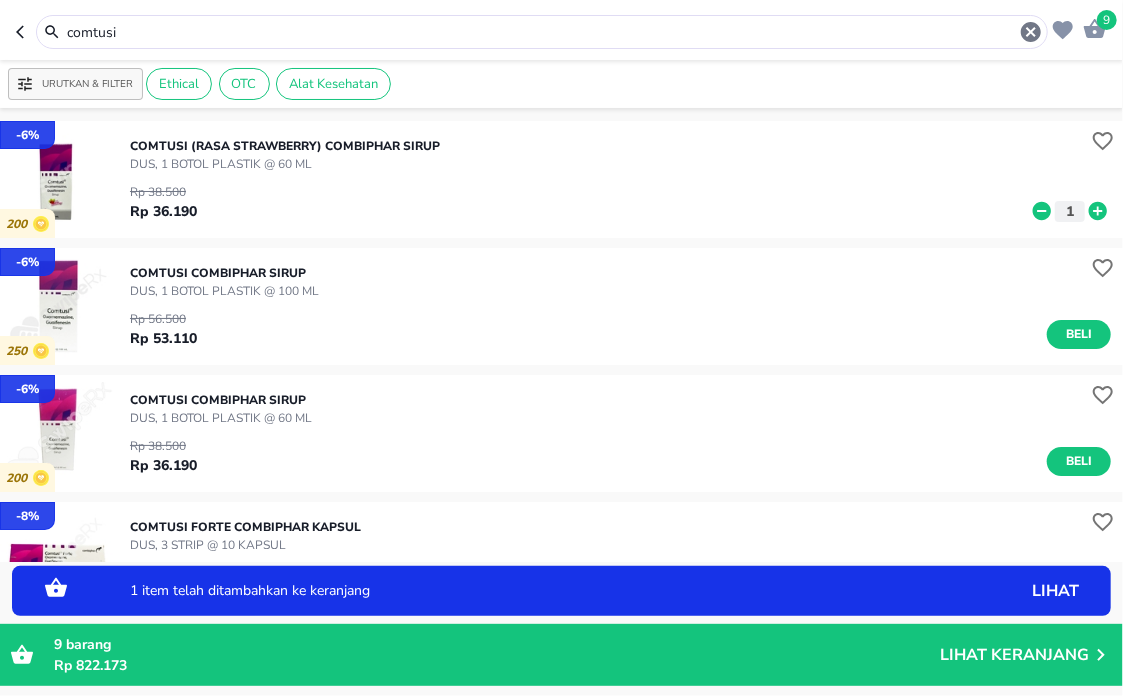 click 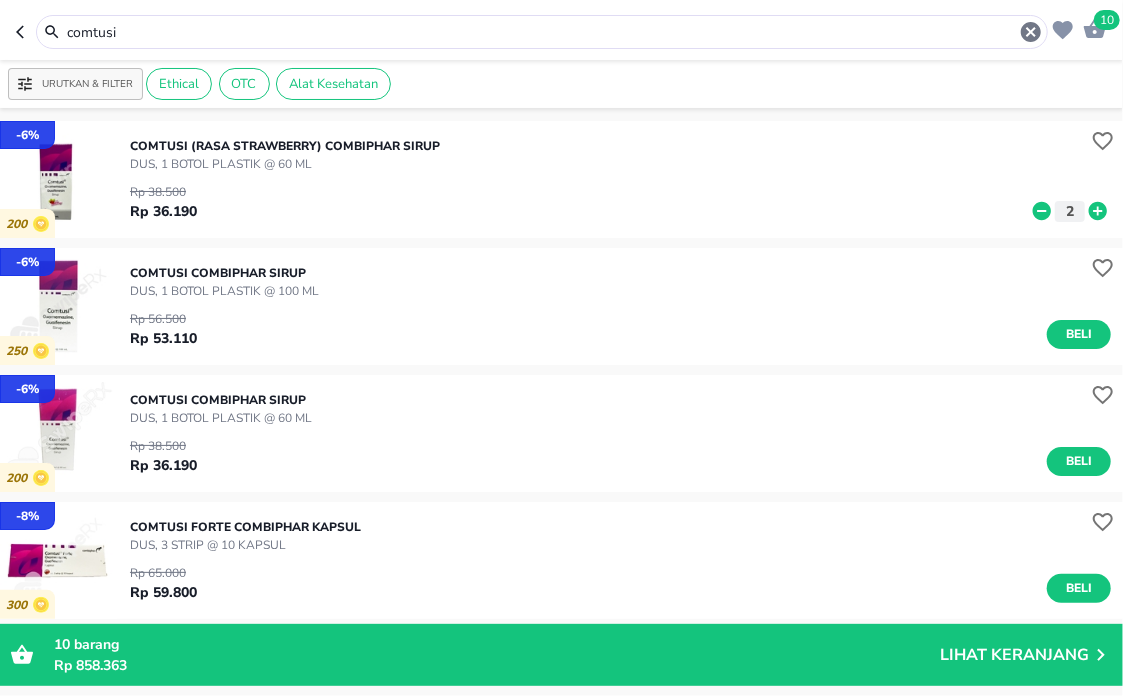 drag, startPoint x: 316, startPoint y: 35, endPoint x: -6, endPoint y: -51, distance: 333.28665 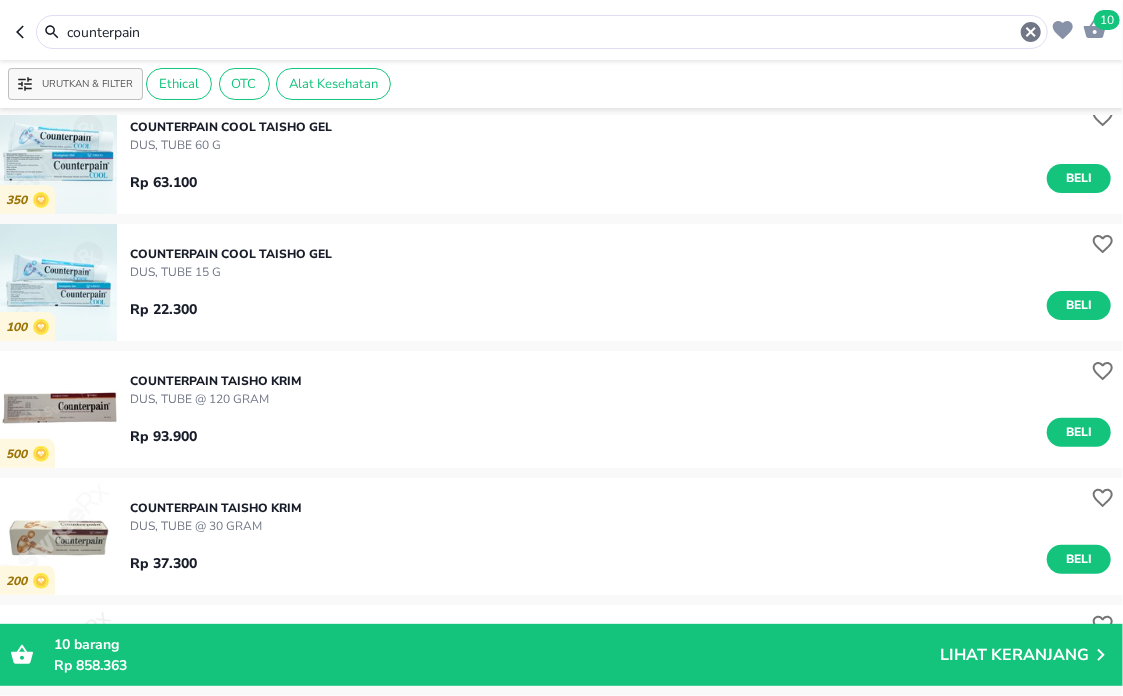 scroll, scrollTop: 222, scrollLeft: 0, axis: vertical 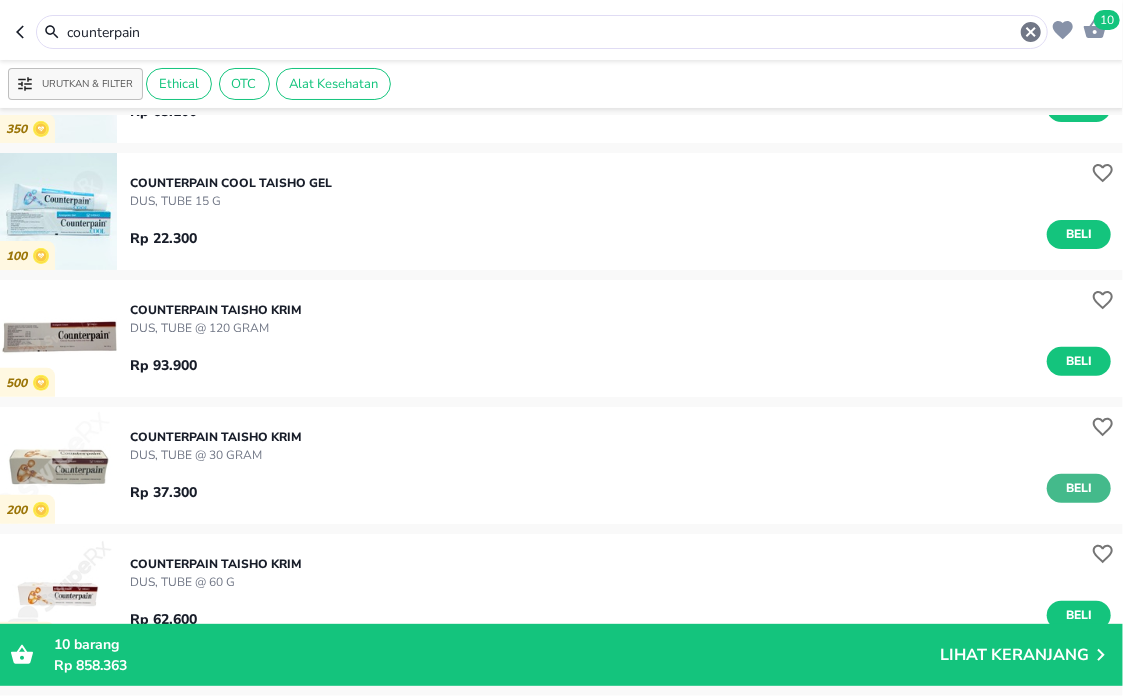 click on "Beli" at bounding box center (1079, 488) 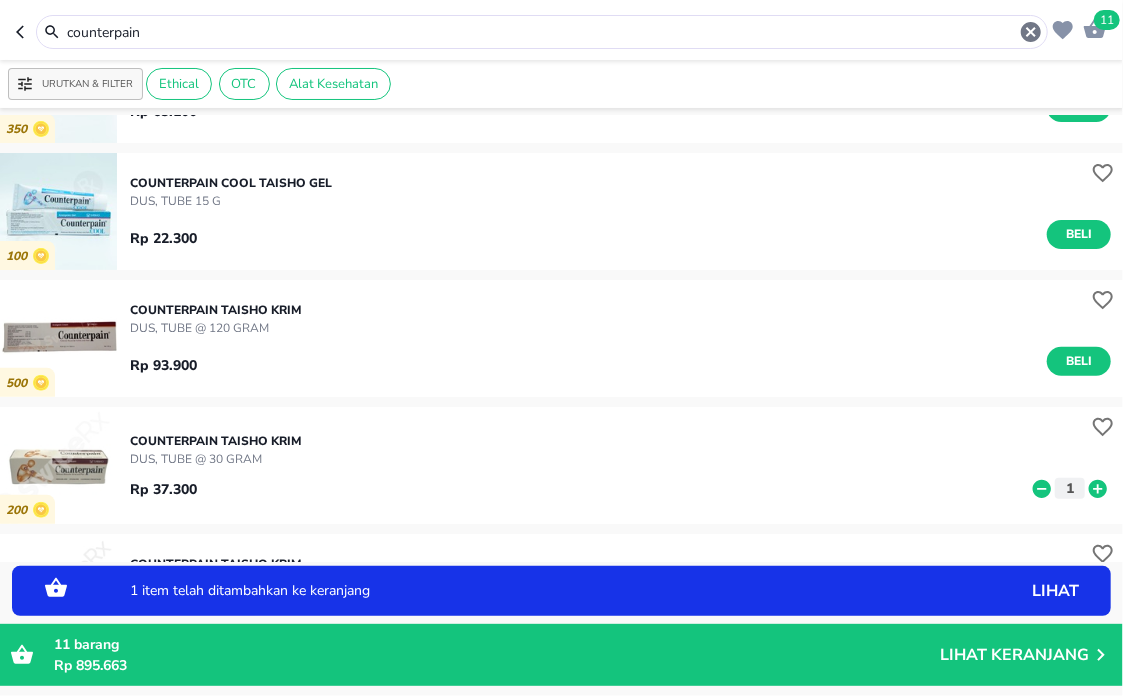 click 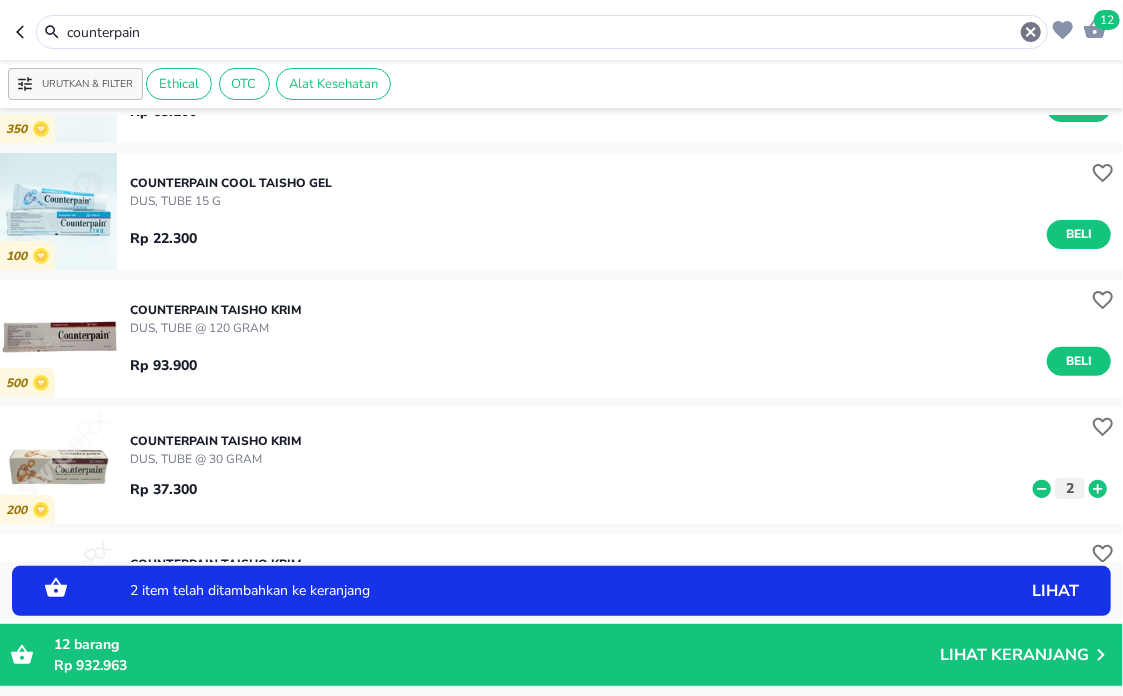 click 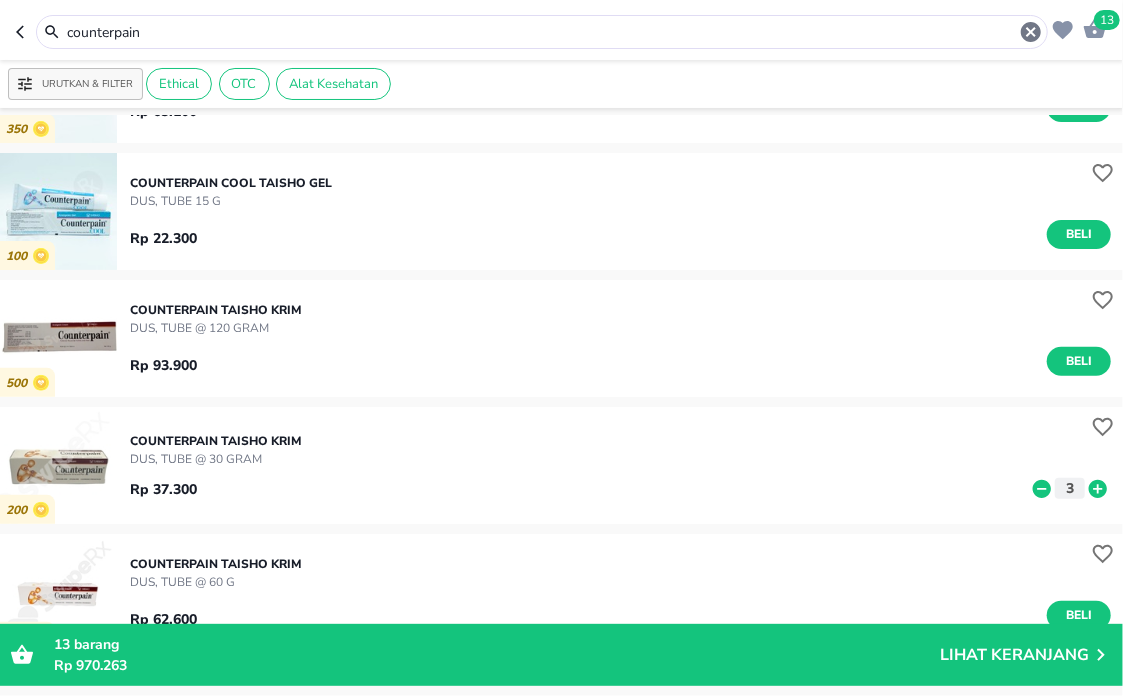 drag, startPoint x: 264, startPoint y: 38, endPoint x: -6, endPoint y: -125, distance: 315.38705 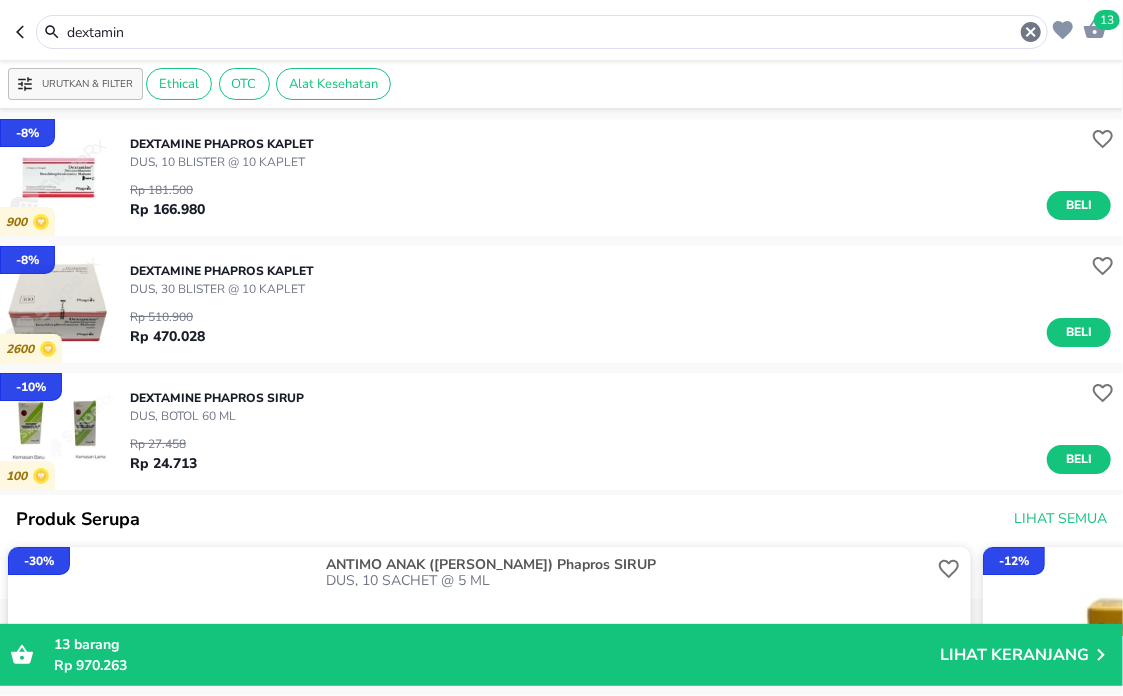 scroll, scrollTop: 0, scrollLeft: 0, axis: both 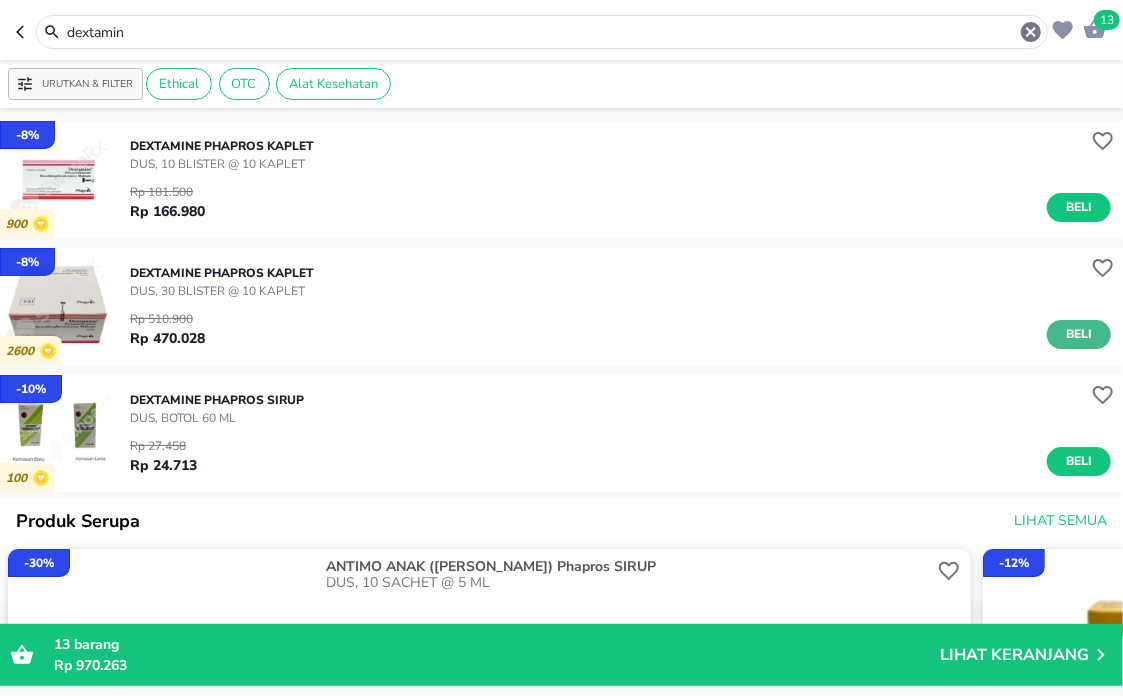 click on "Beli" at bounding box center [1079, 334] 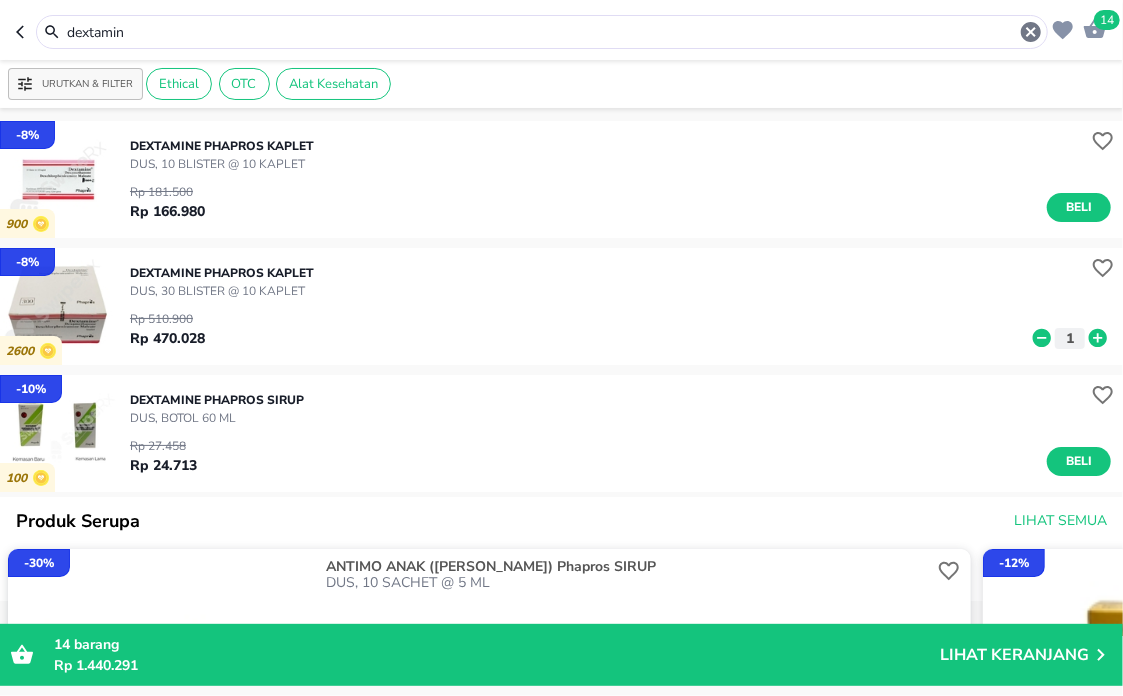 drag, startPoint x: 231, startPoint y: 40, endPoint x: -6, endPoint y: -115, distance: 283.18546 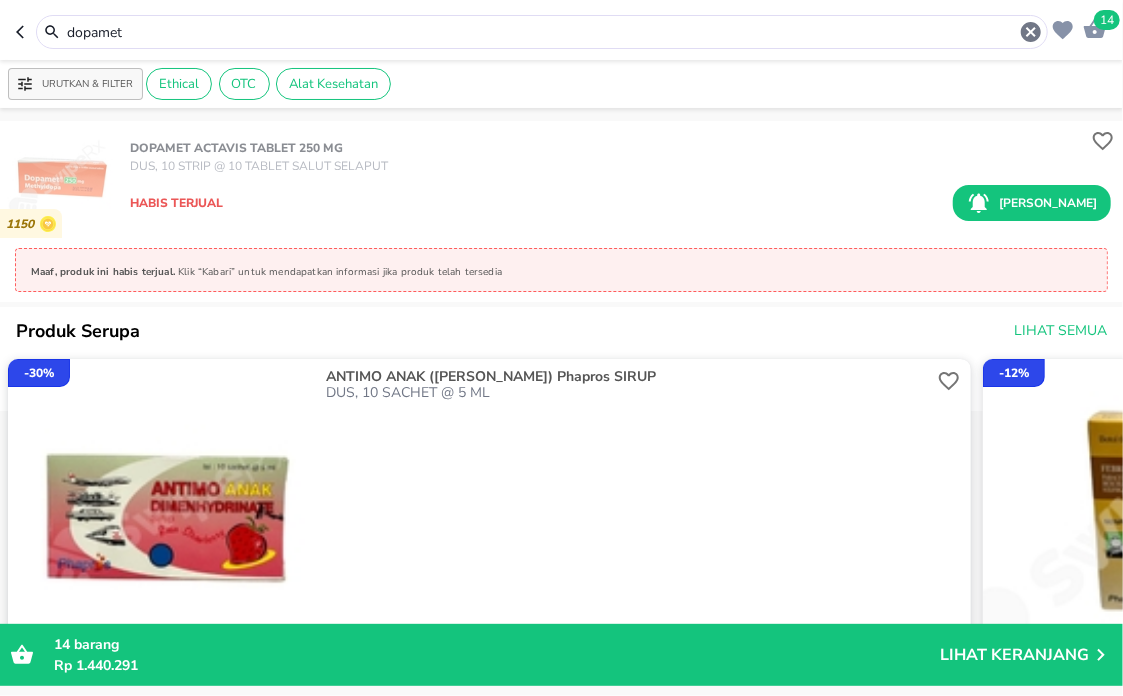 drag, startPoint x: 288, startPoint y: 30, endPoint x: -6, endPoint y: -28, distance: 299.66647 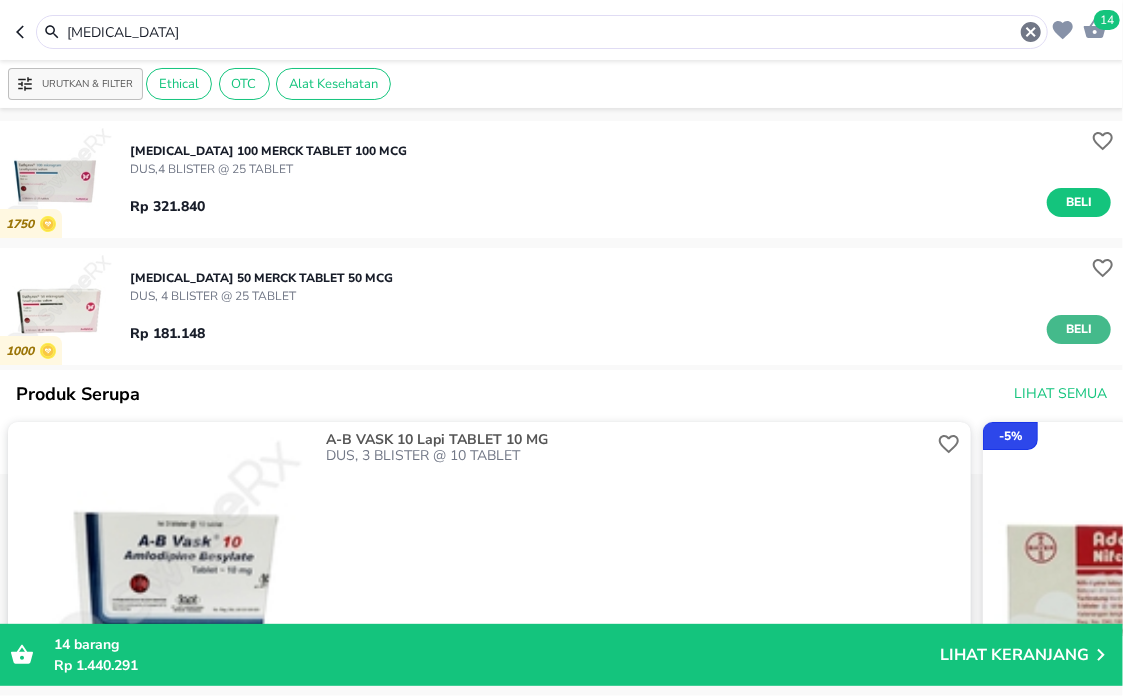 click on "Beli" at bounding box center [1079, 329] 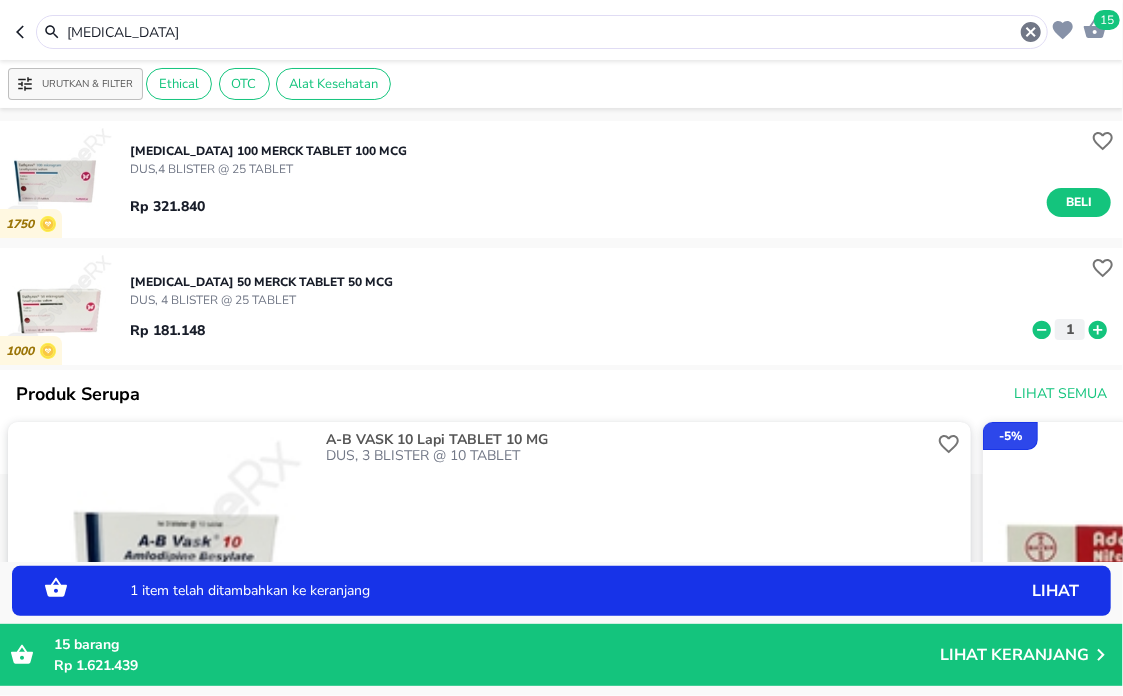 click 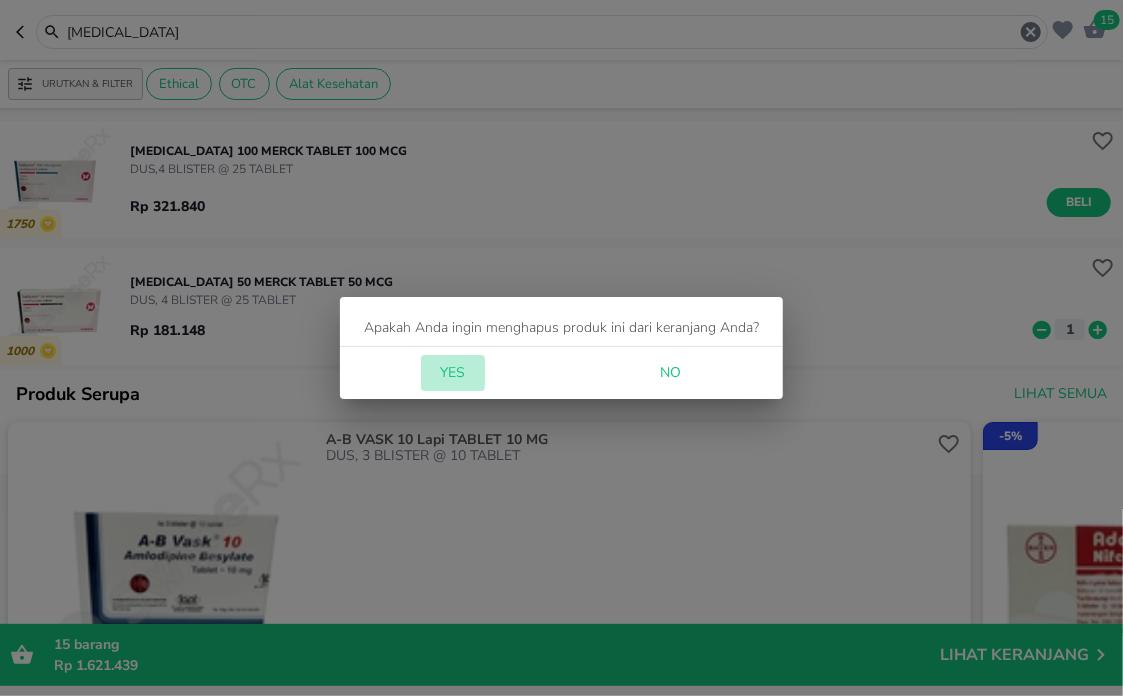 click on "Yes" at bounding box center (453, 373) 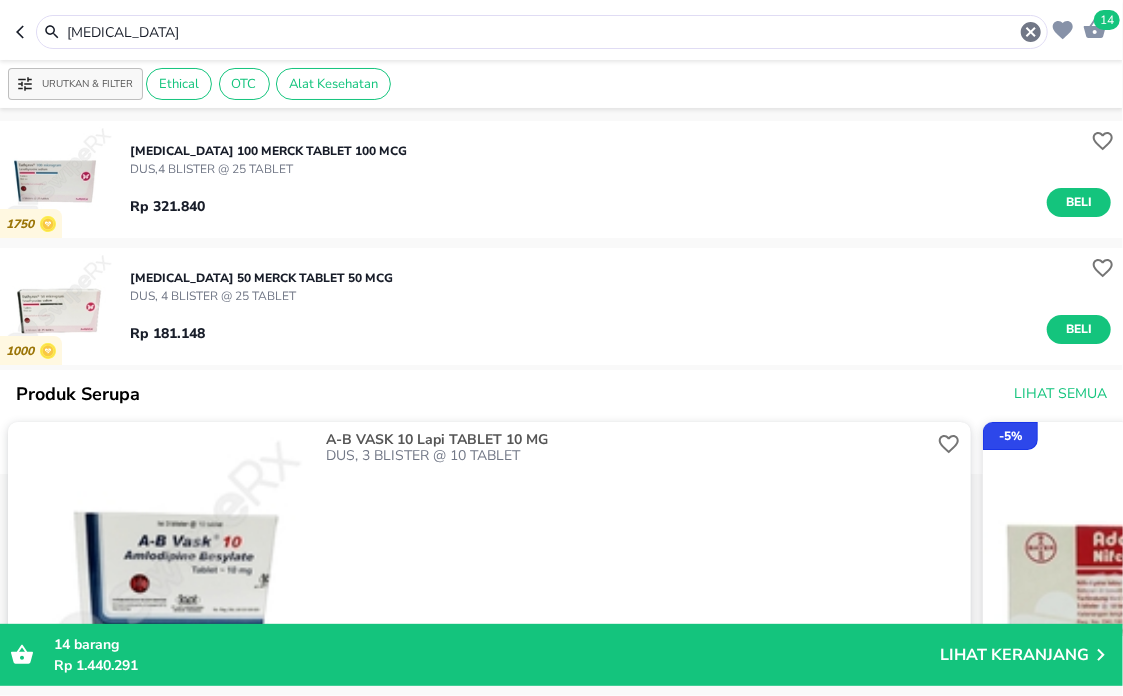 drag, startPoint x: 311, startPoint y: 31, endPoint x: -6, endPoint y: -78, distance: 335.21634 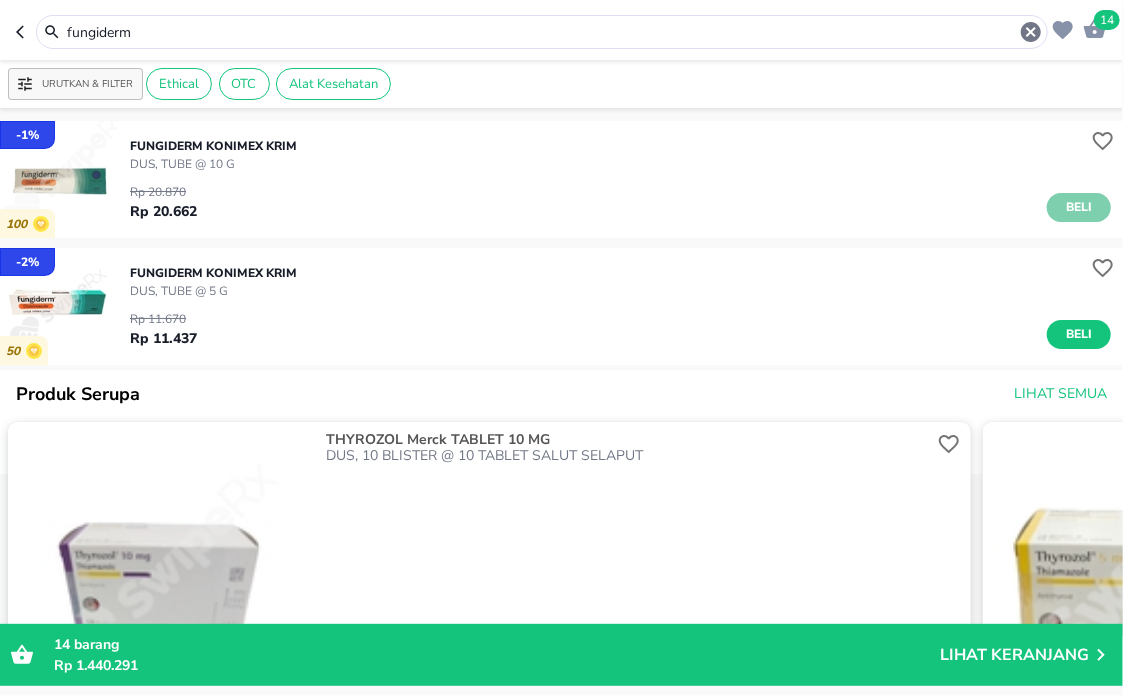 click on "Beli" at bounding box center (1079, 207) 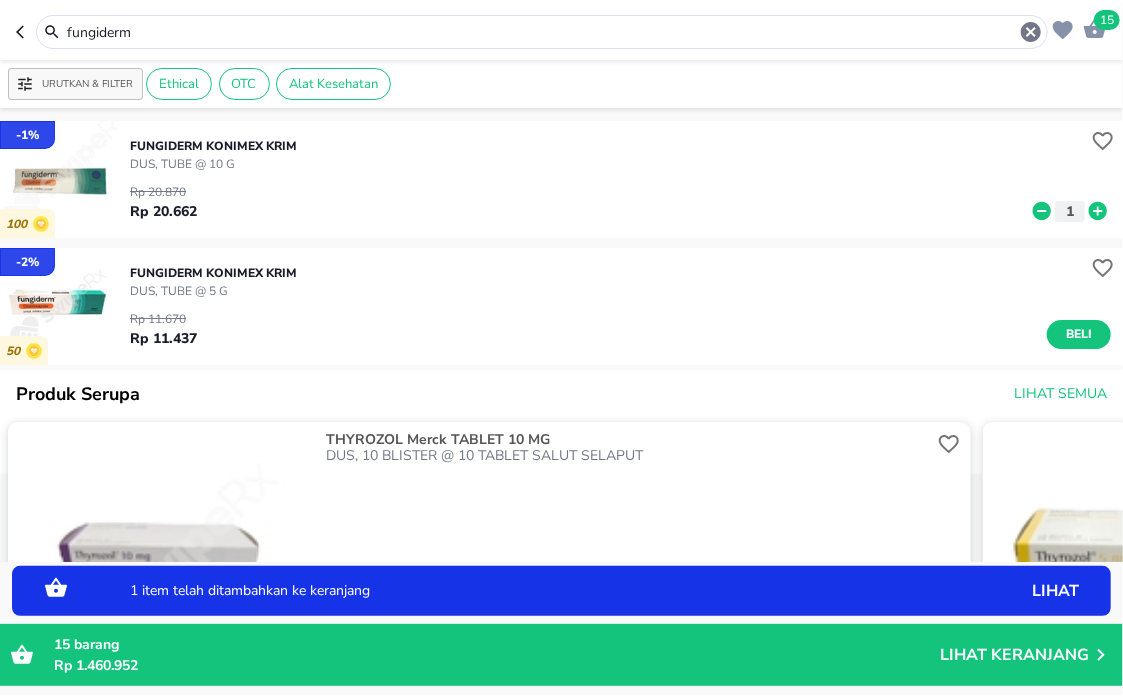 click 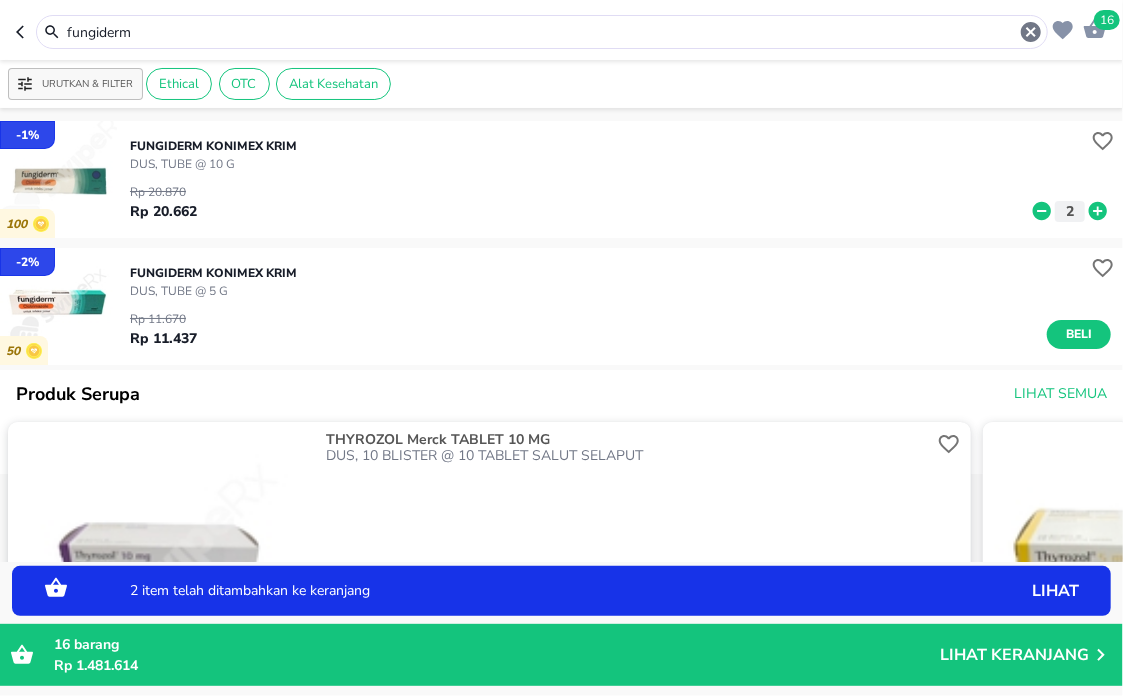 click 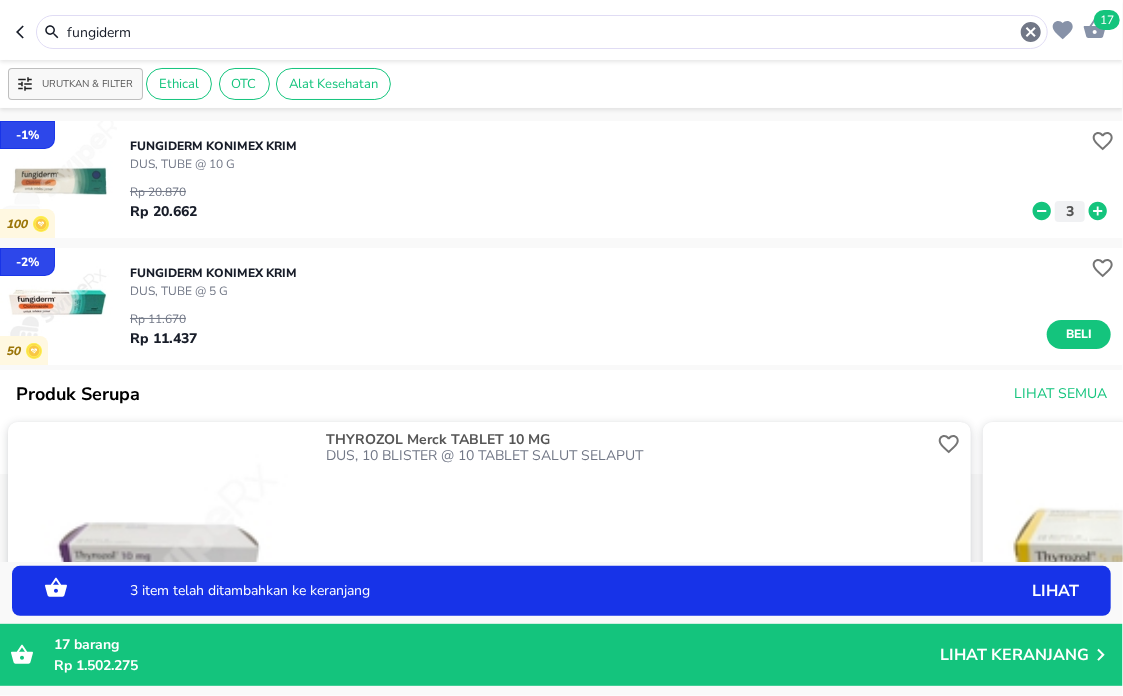 click 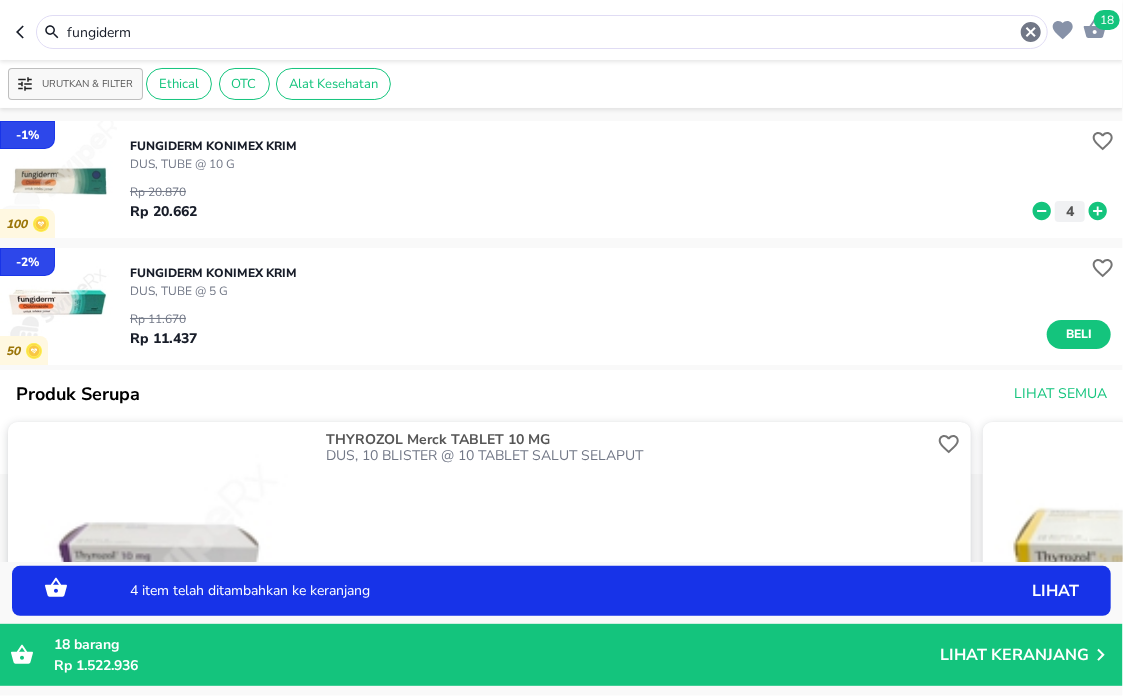 click 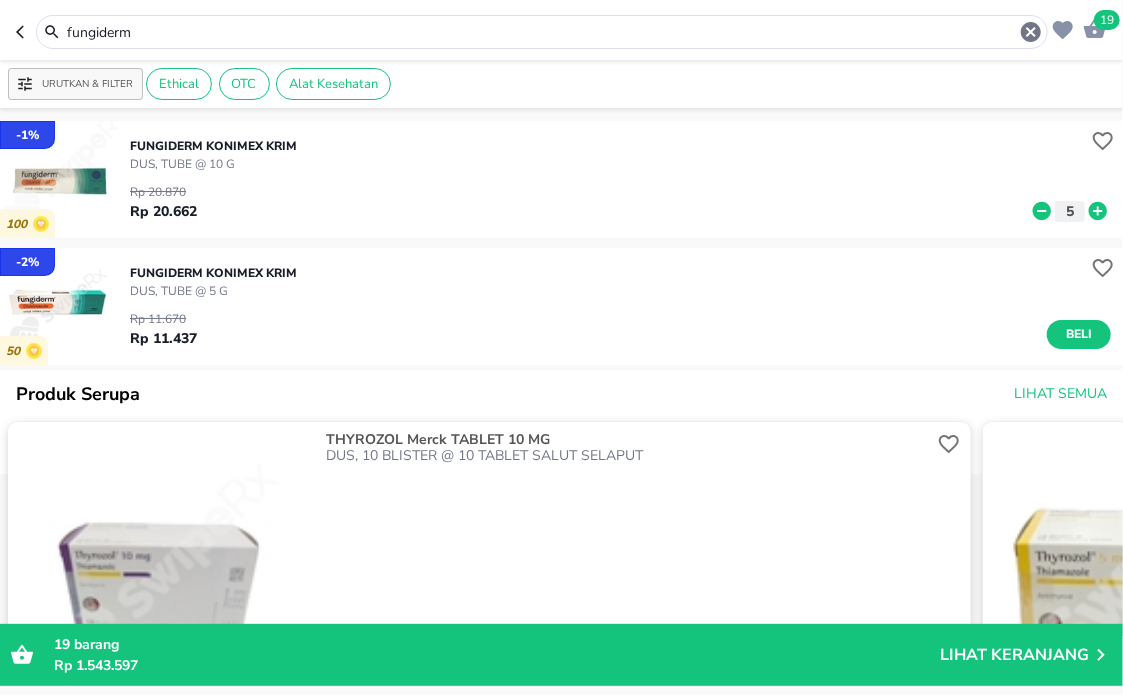 drag, startPoint x: 290, startPoint y: 27, endPoint x: -6, endPoint y: -108, distance: 325.33212 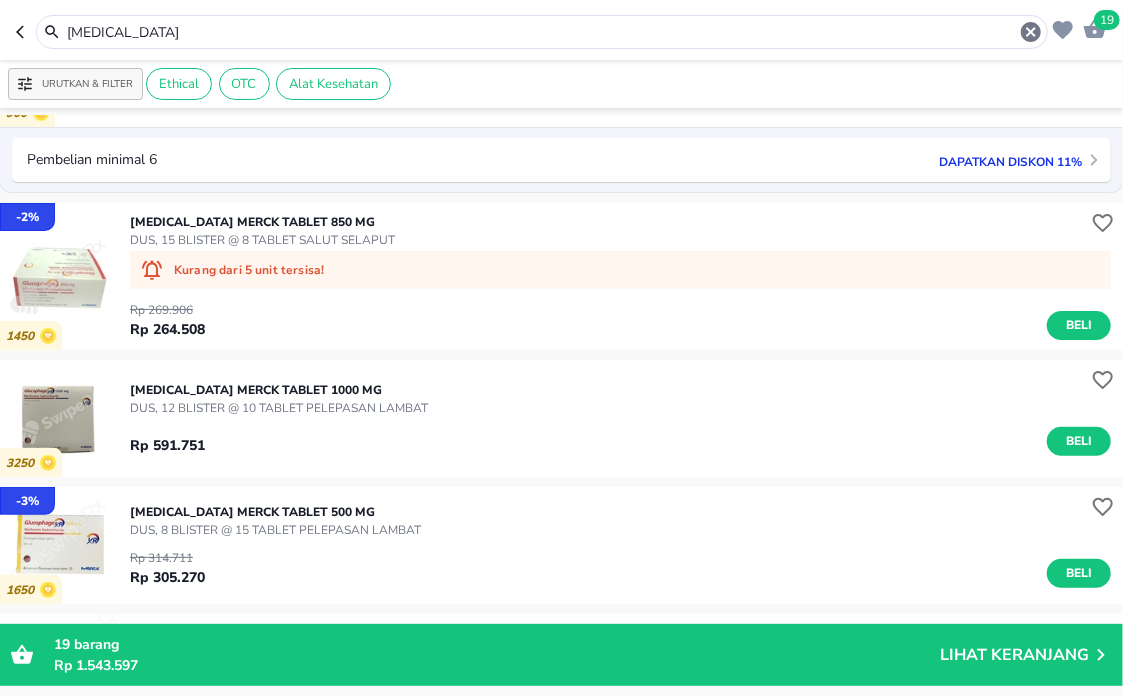 scroll, scrollTop: 222, scrollLeft: 0, axis: vertical 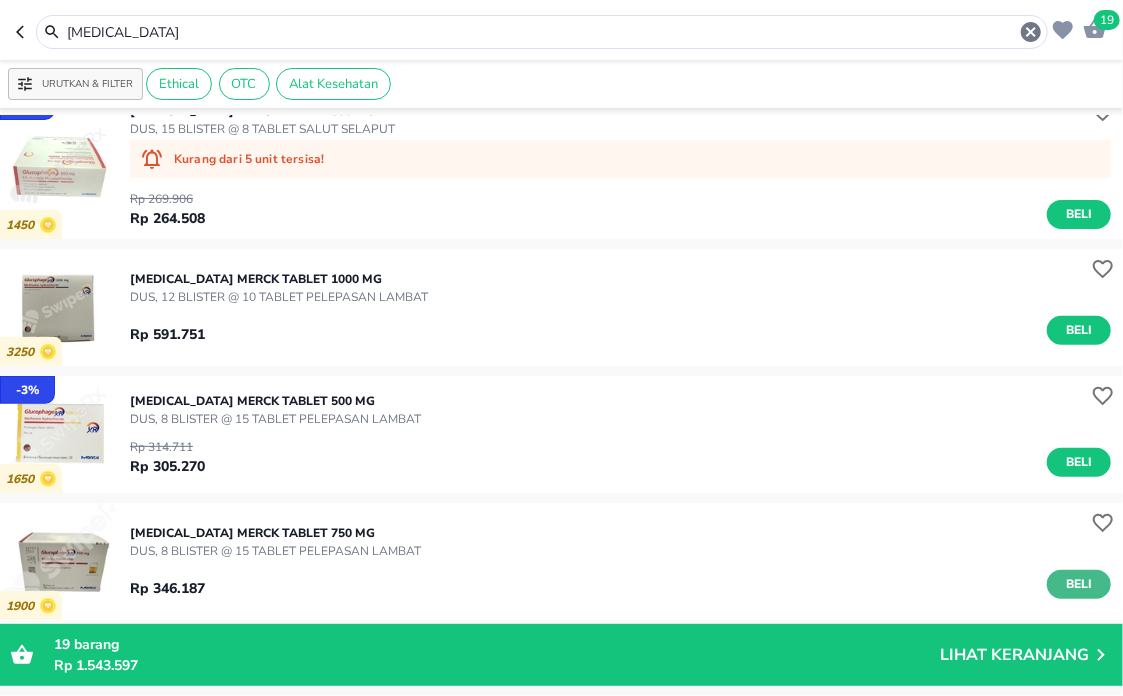 click on "Beli" at bounding box center (1079, 584) 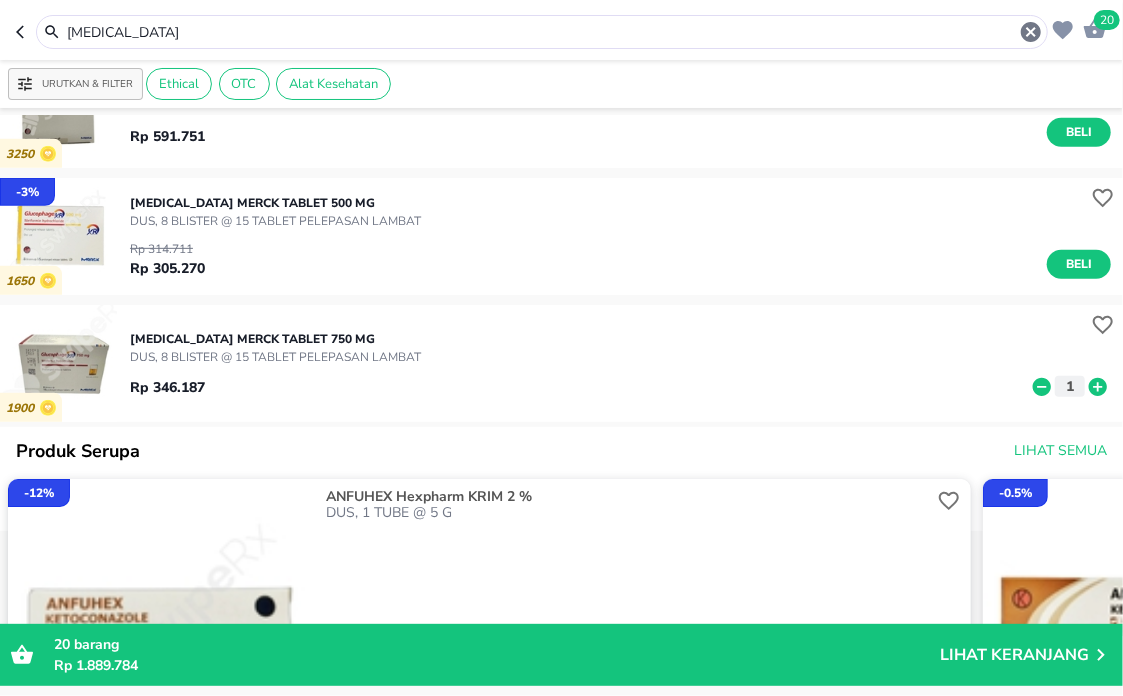 scroll, scrollTop: 444, scrollLeft: 0, axis: vertical 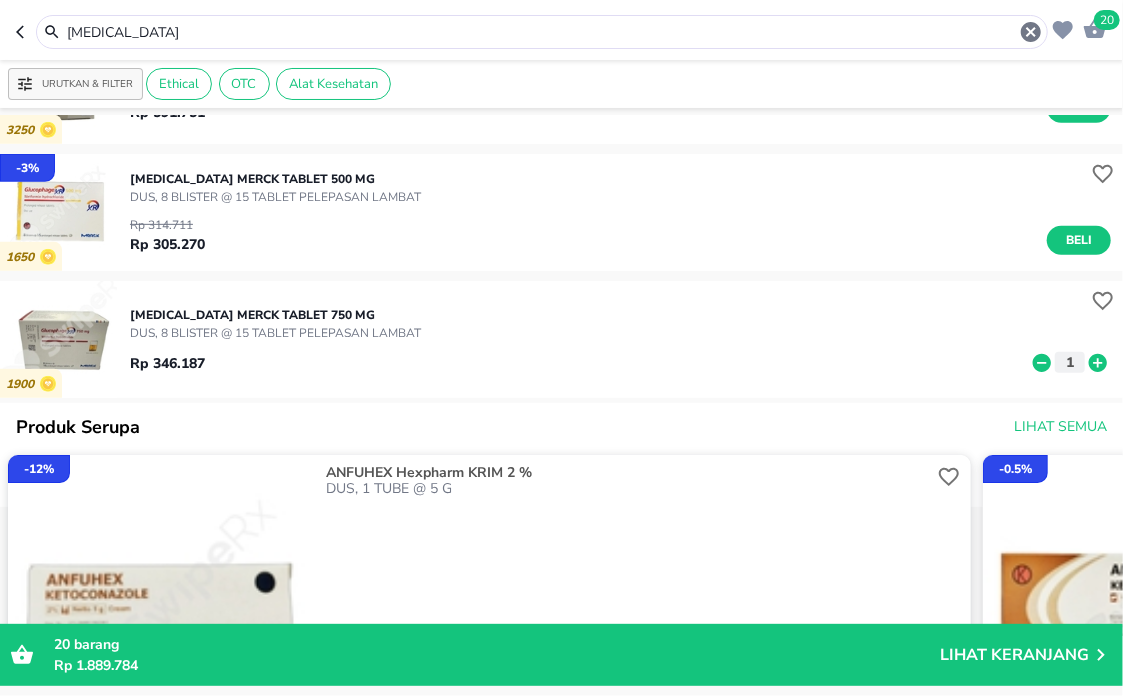click 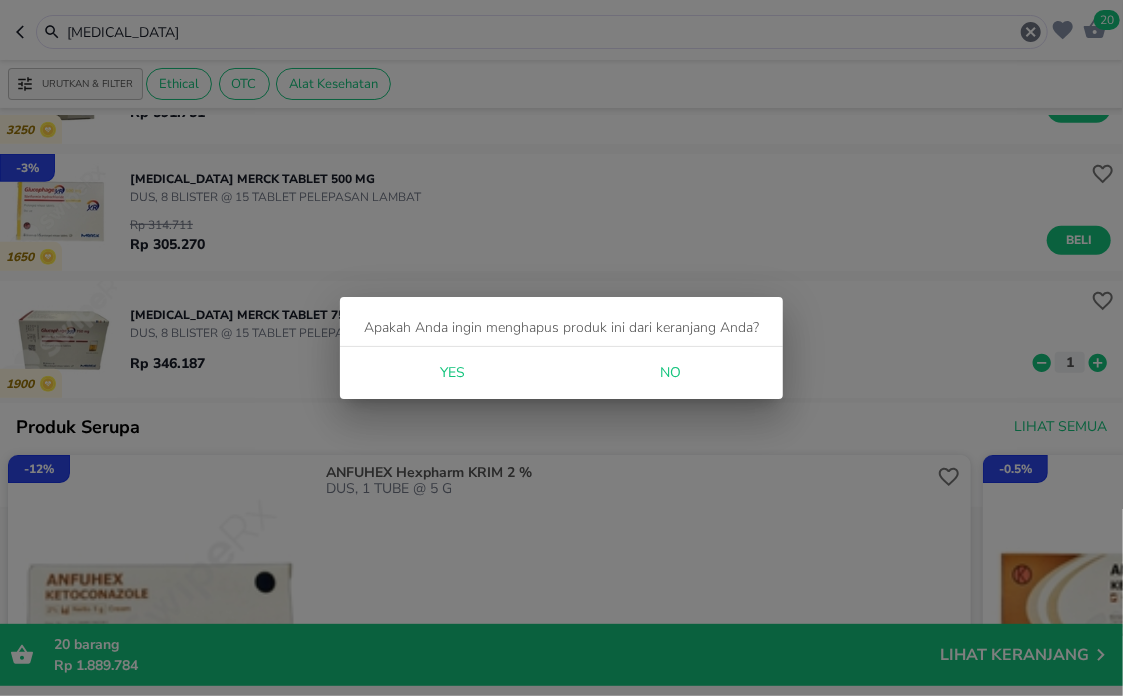 click on "Yes" at bounding box center [453, 373] 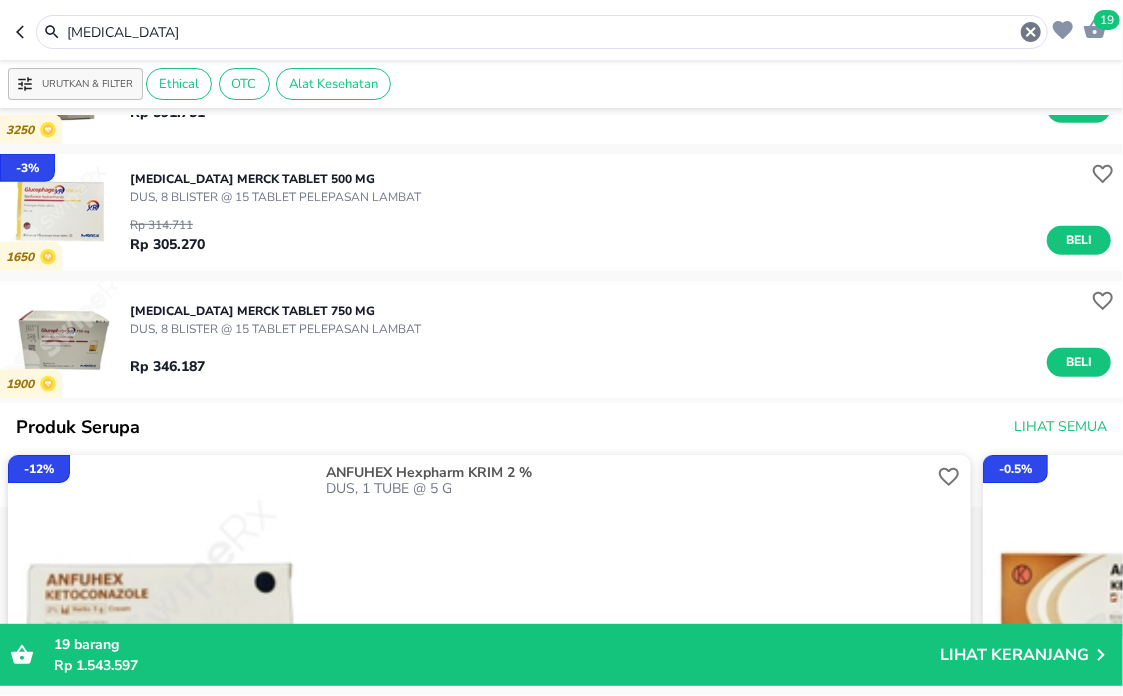 drag, startPoint x: 333, startPoint y: 36, endPoint x: -6, endPoint y: -125, distance: 375.2892 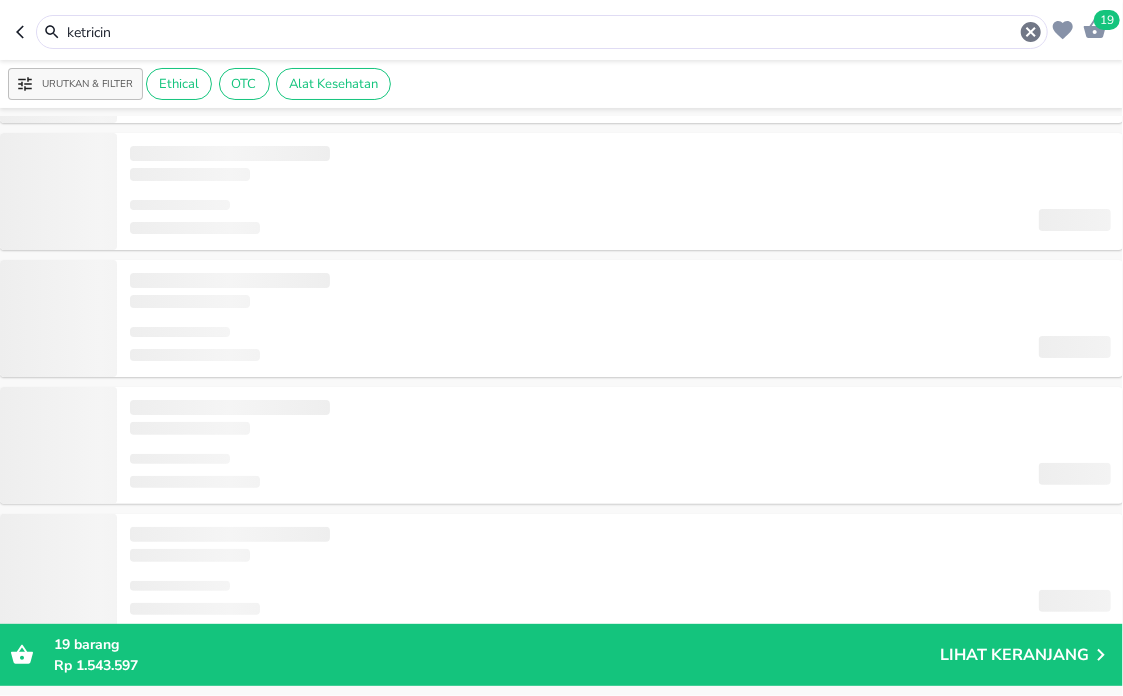 scroll, scrollTop: 0, scrollLeft: 0, axis: both 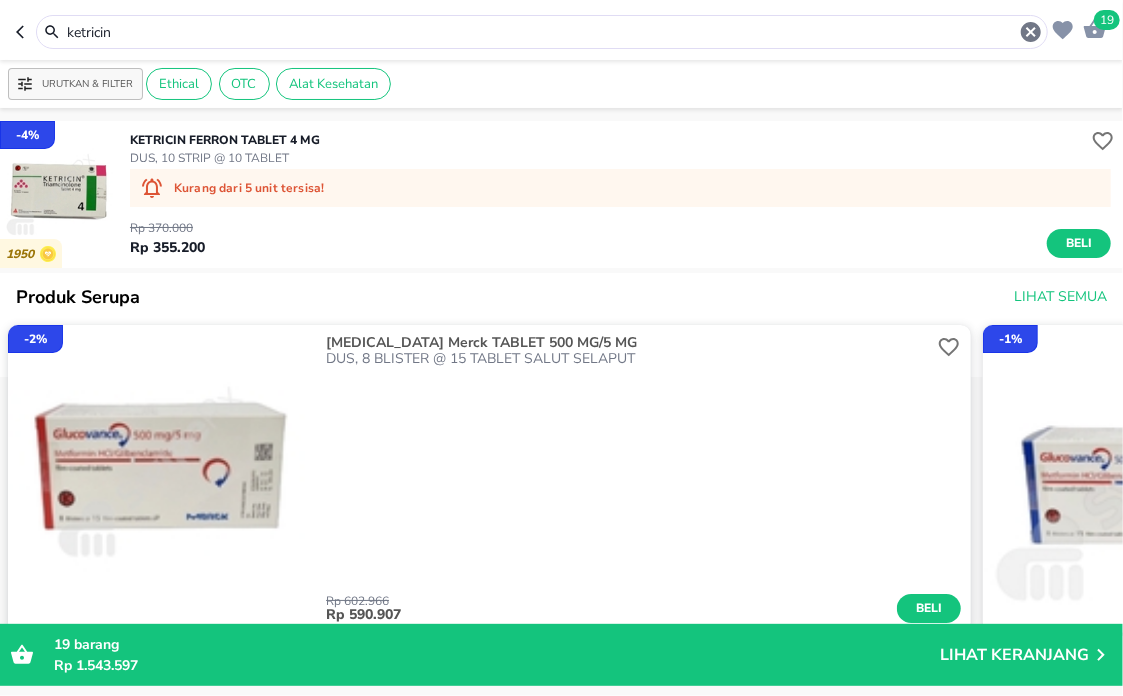 drag, startPoint x: 351, startPoint y: 36, endPoint x: -6, endPoint y: 40, distance: 357.0224 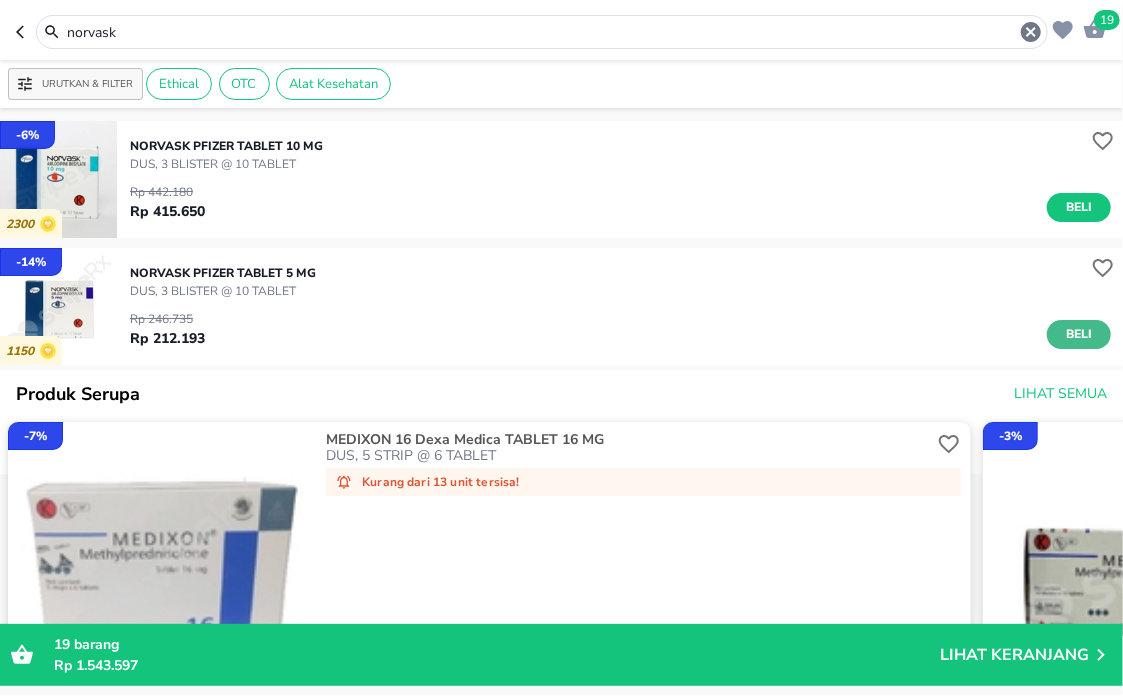 click on "Beli" at bounding box center [1079, 334] 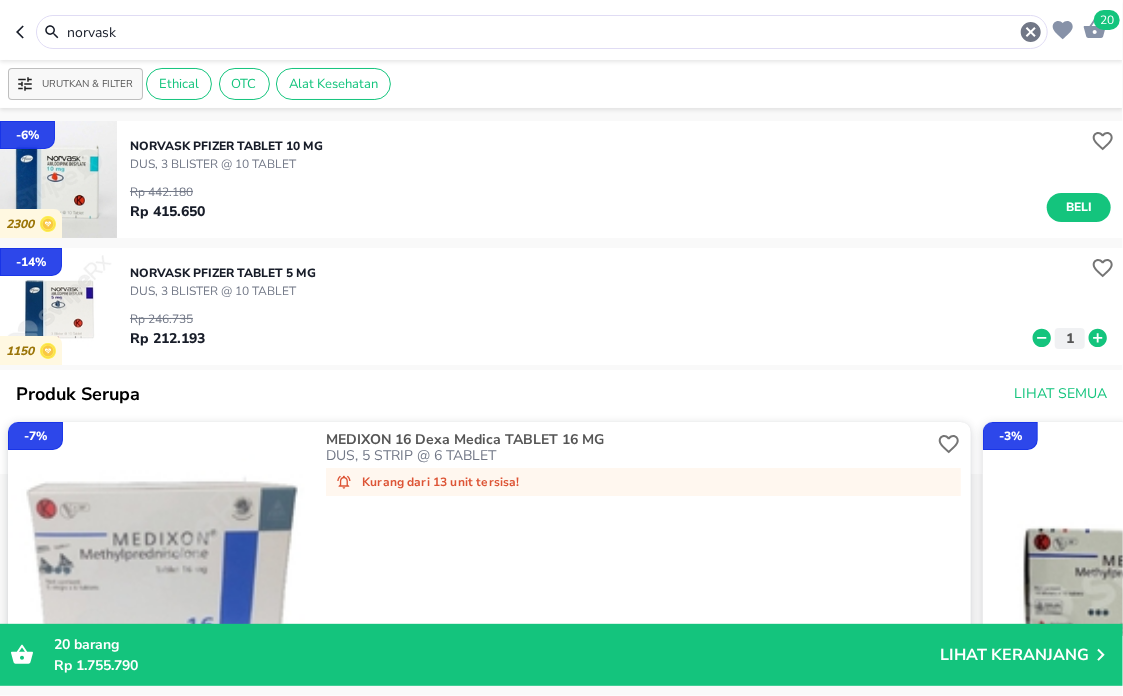 drag, startPoint x: 347, startPoint y: 33, endPoint x: -6, endPoint y: -125, distance: 386.74667 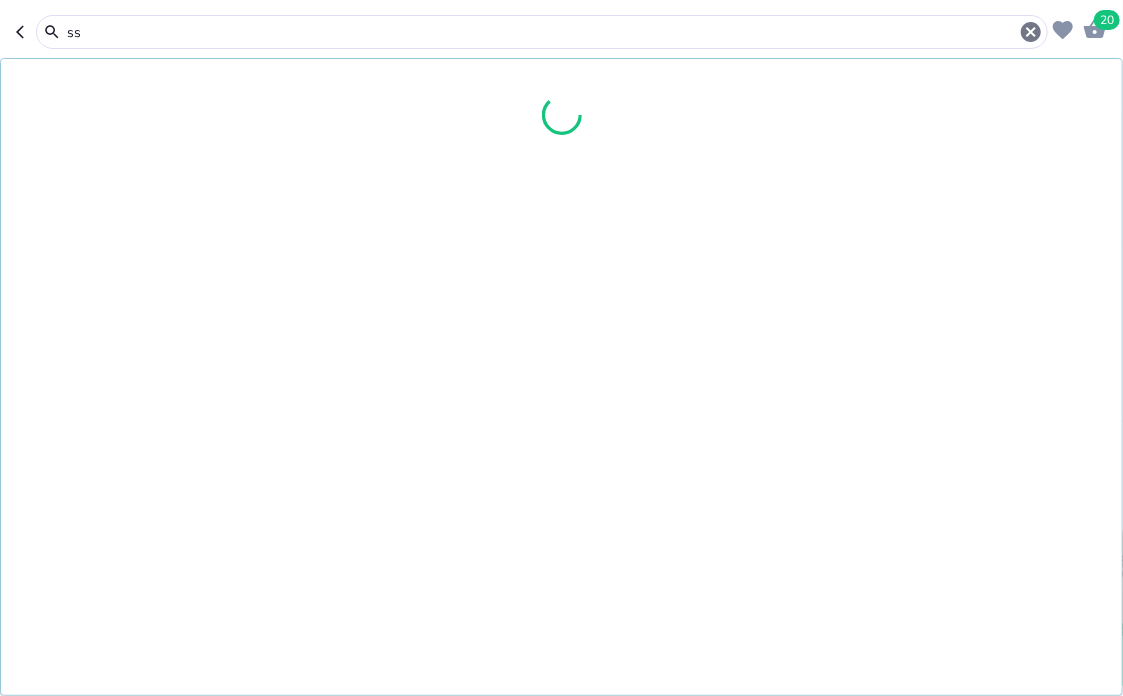 type on "s" 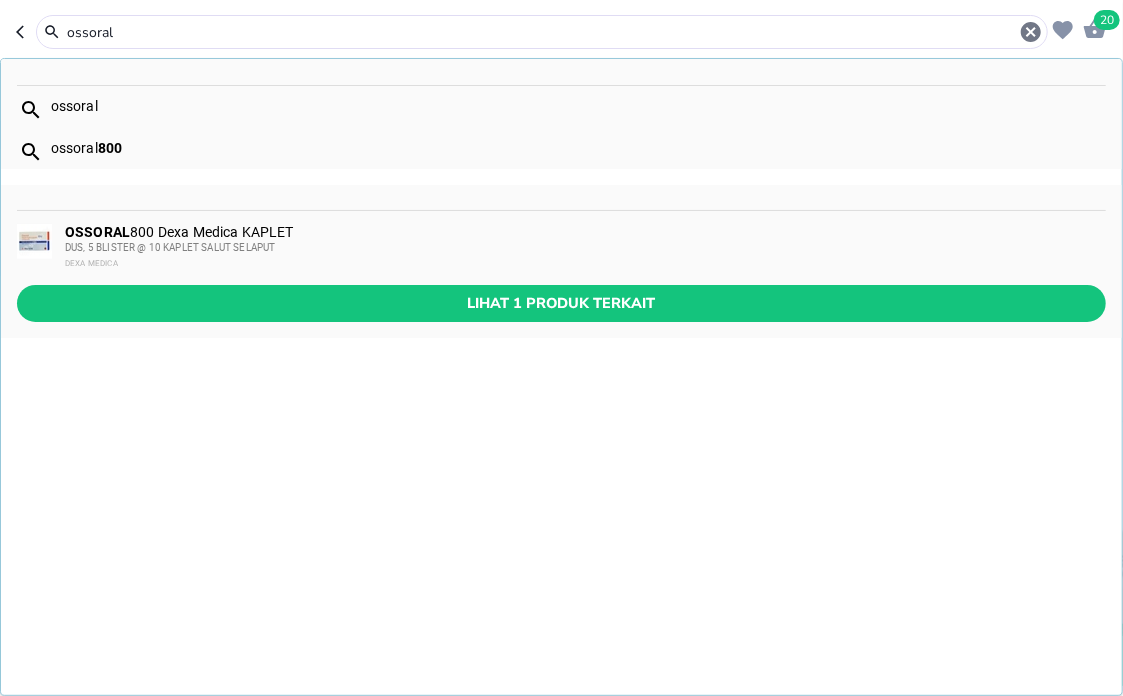 type on "ossoral" 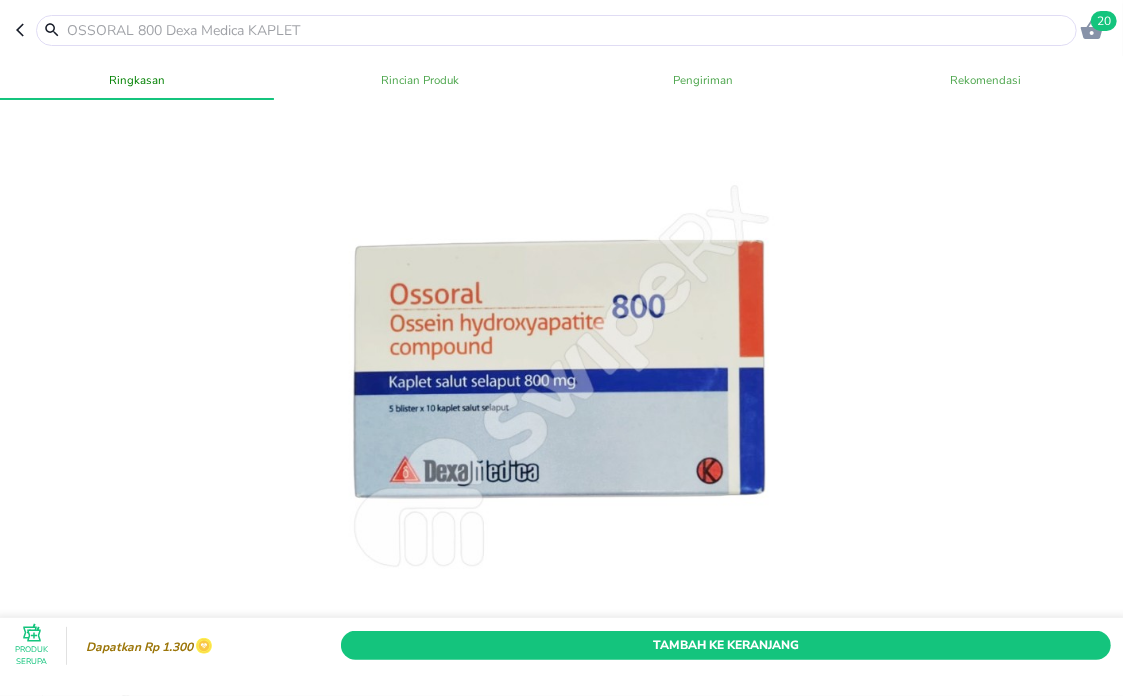 drag, startPoint x: 671, startPoint y: 604, endPoint x: 584, endPoint y: 283, distance: 332.5808 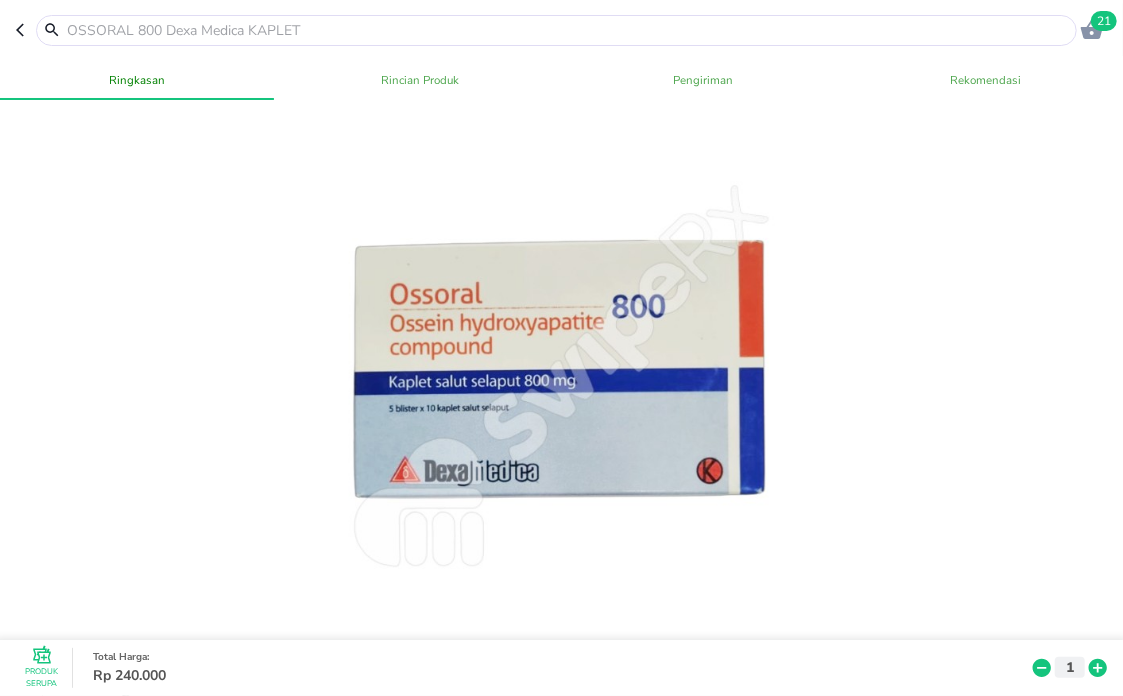 click at bounding box center (568, 30) 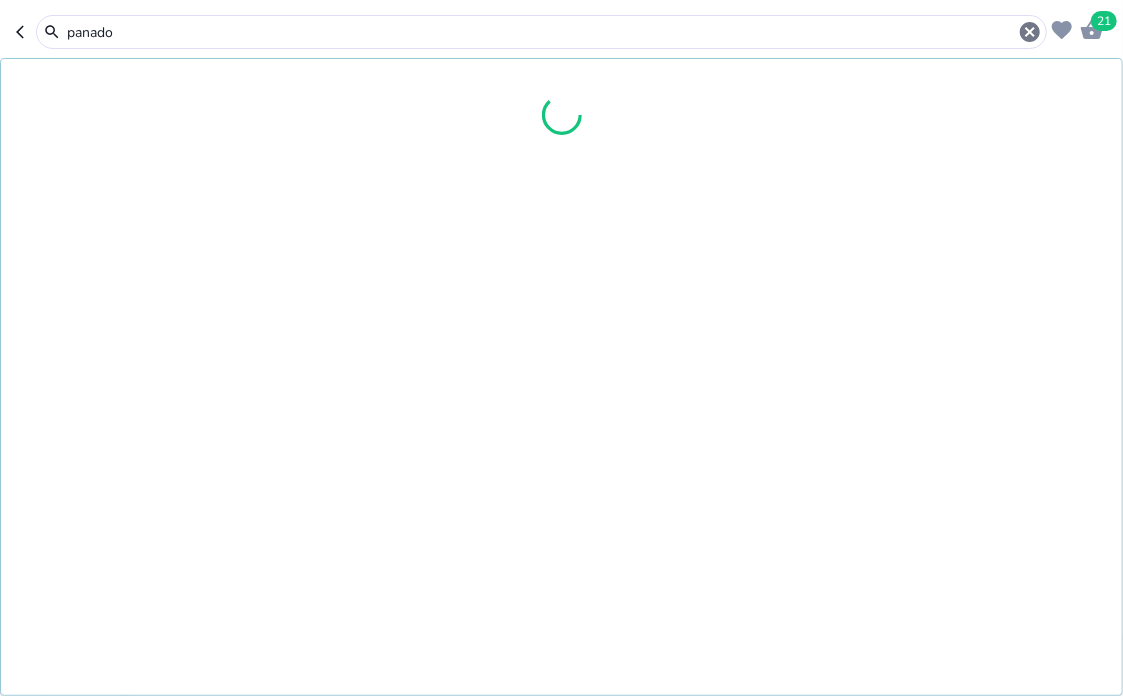 type on "[MEDICAL_DATA]" 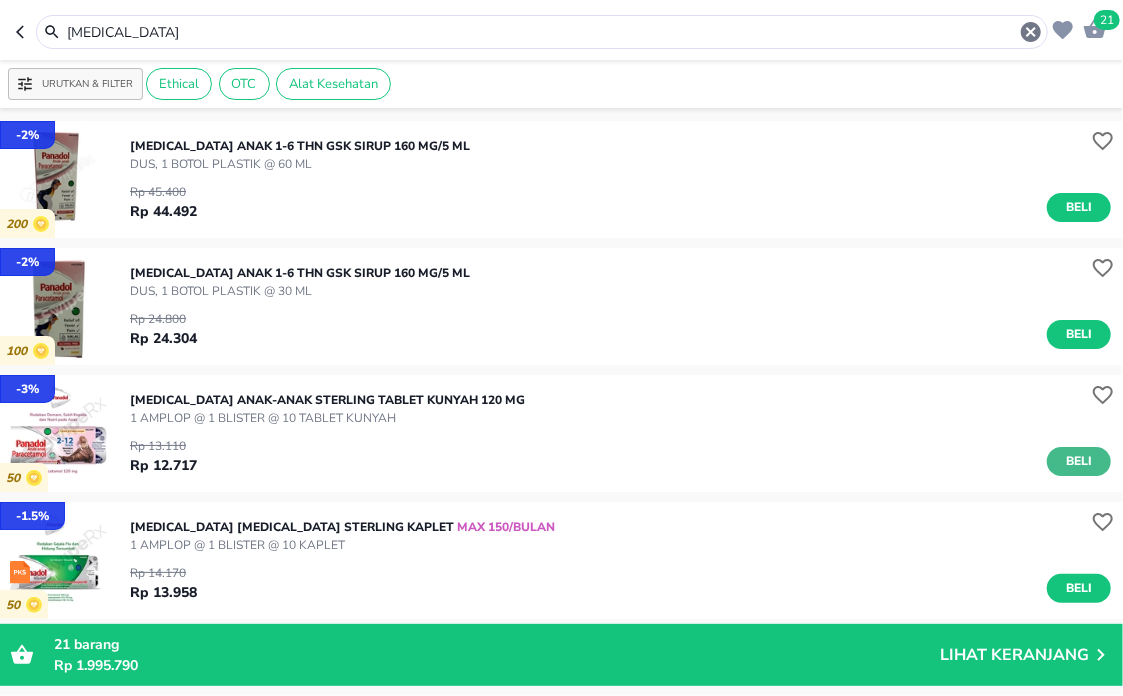 click on "Beli" at bounding box center [1079, 461] 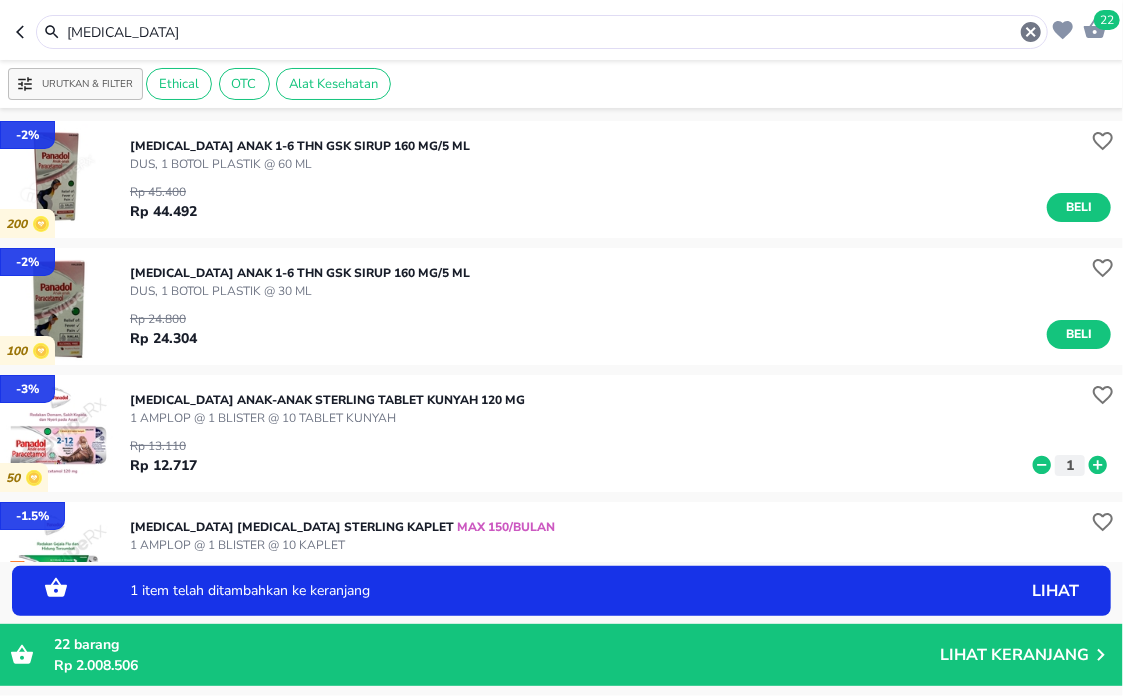 click 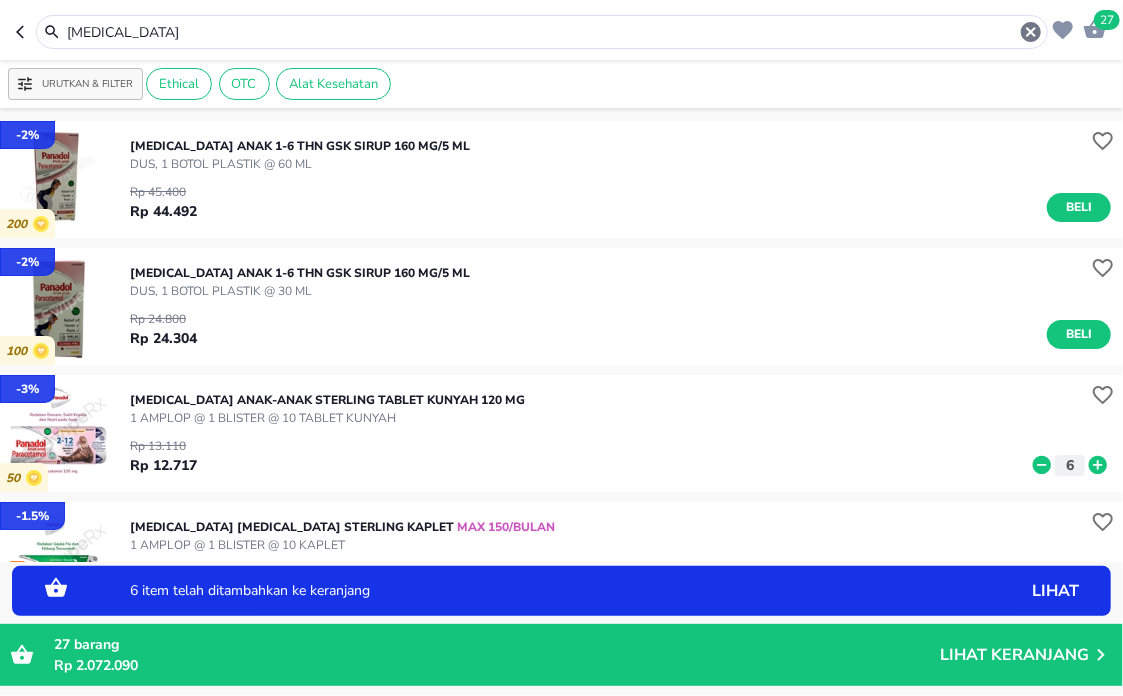 click 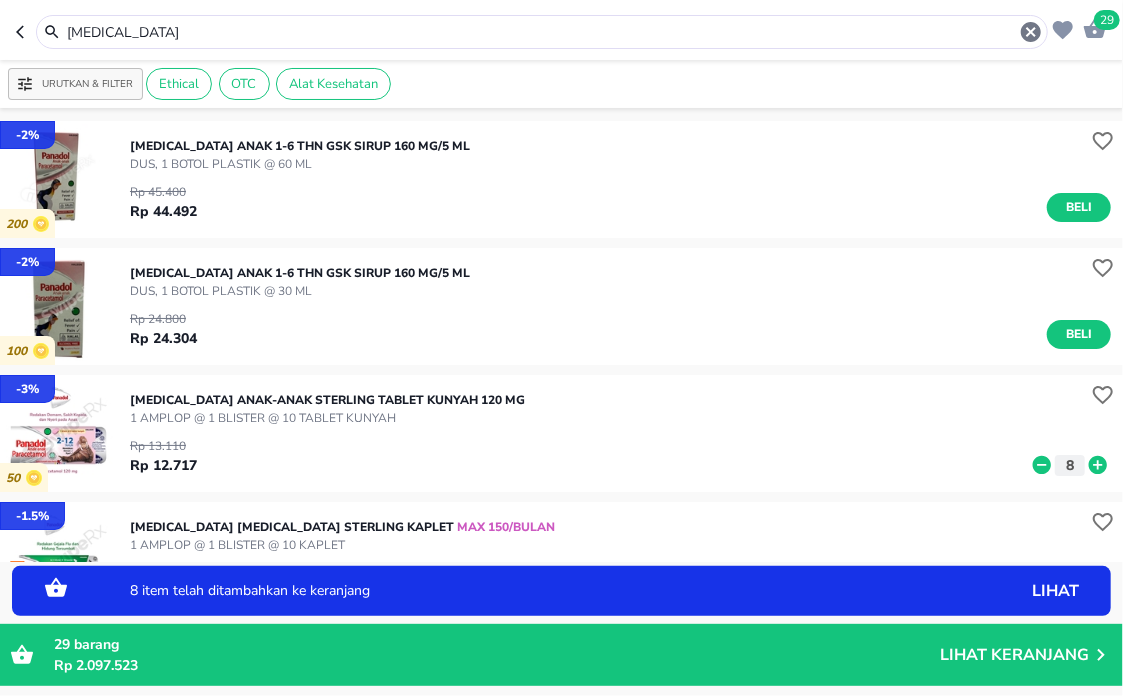 click 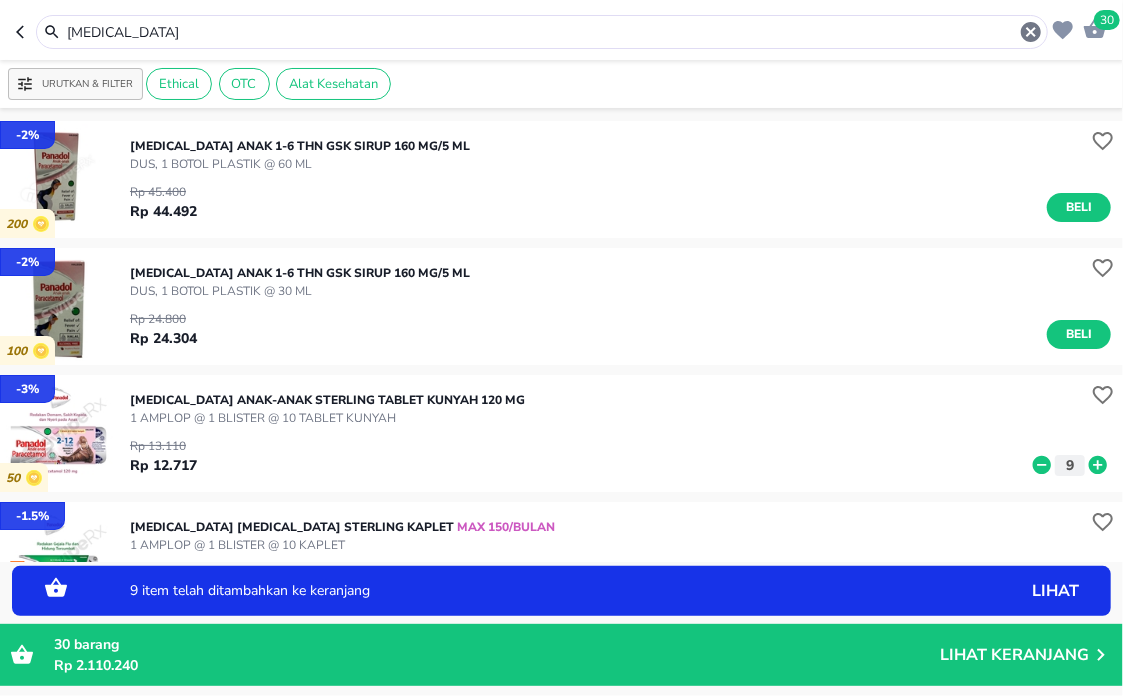 click 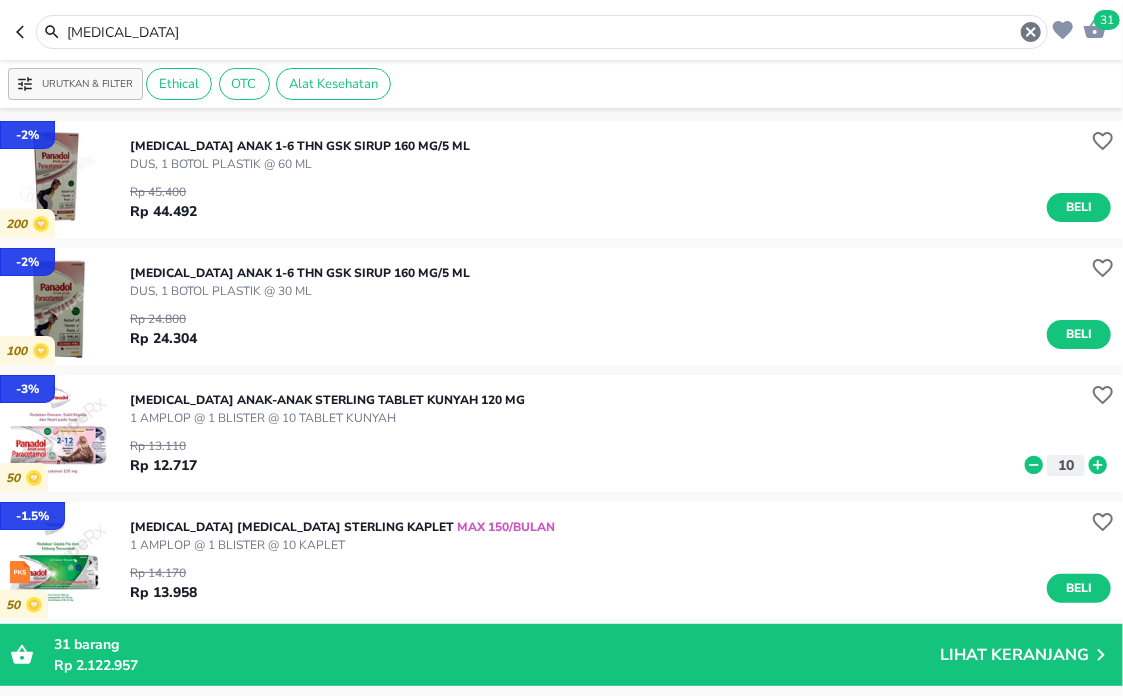 drag, startPoint x: 362, startPoint y: 26, endPoint x: -6, endPoint y: -125, distance: 397.77505 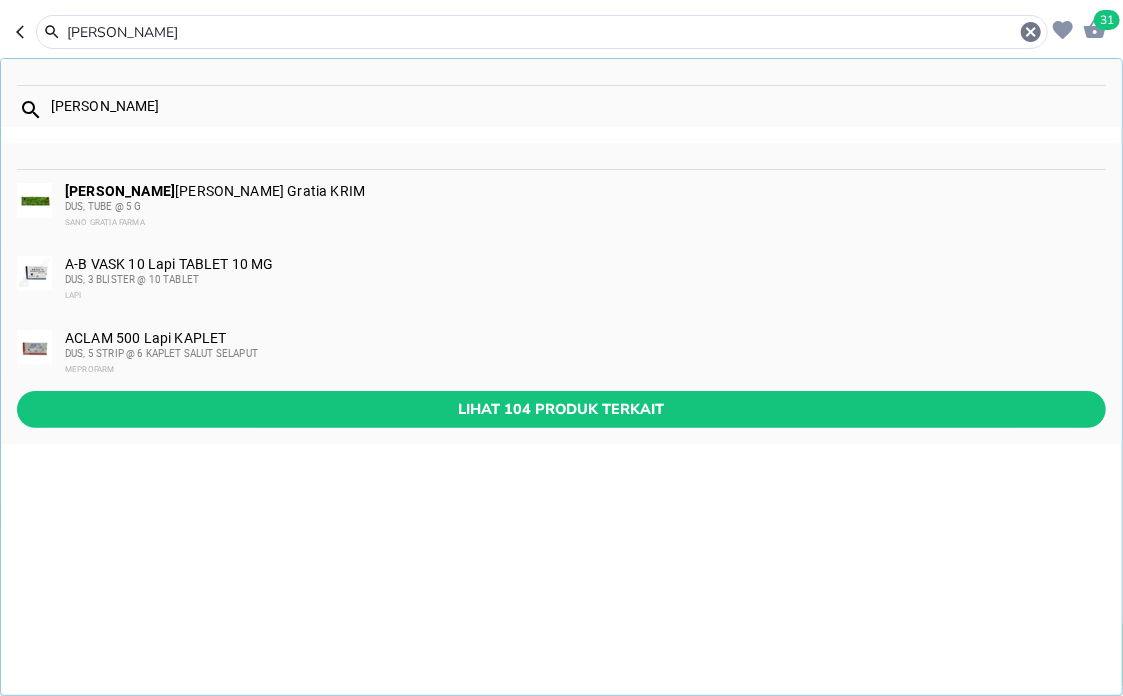 type on "[PERSON_NAME]" 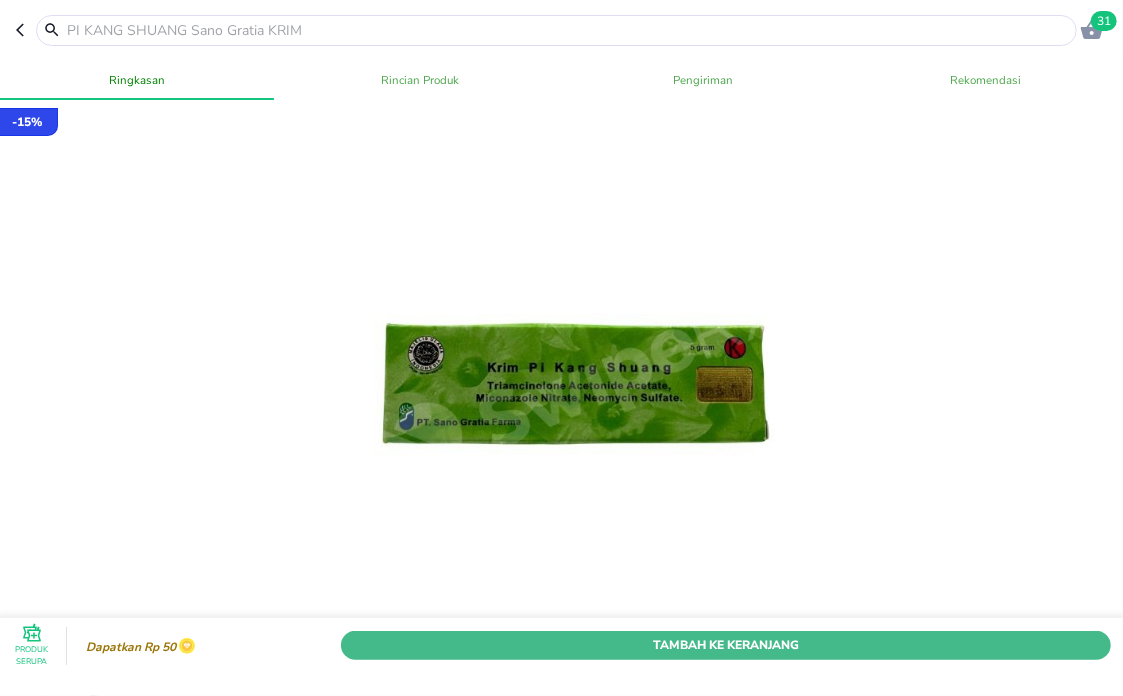 click on "Tambah Ke Keranjang" at bounding box center [726, 645] 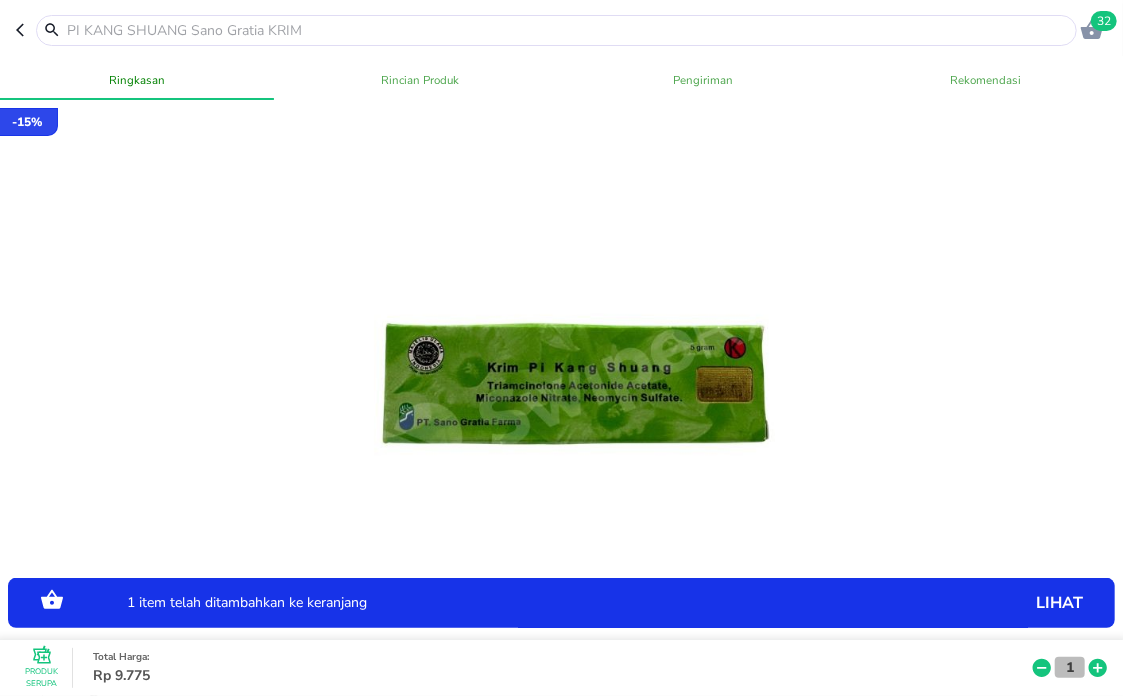 click on "1" at bounding box center (1070, 667) 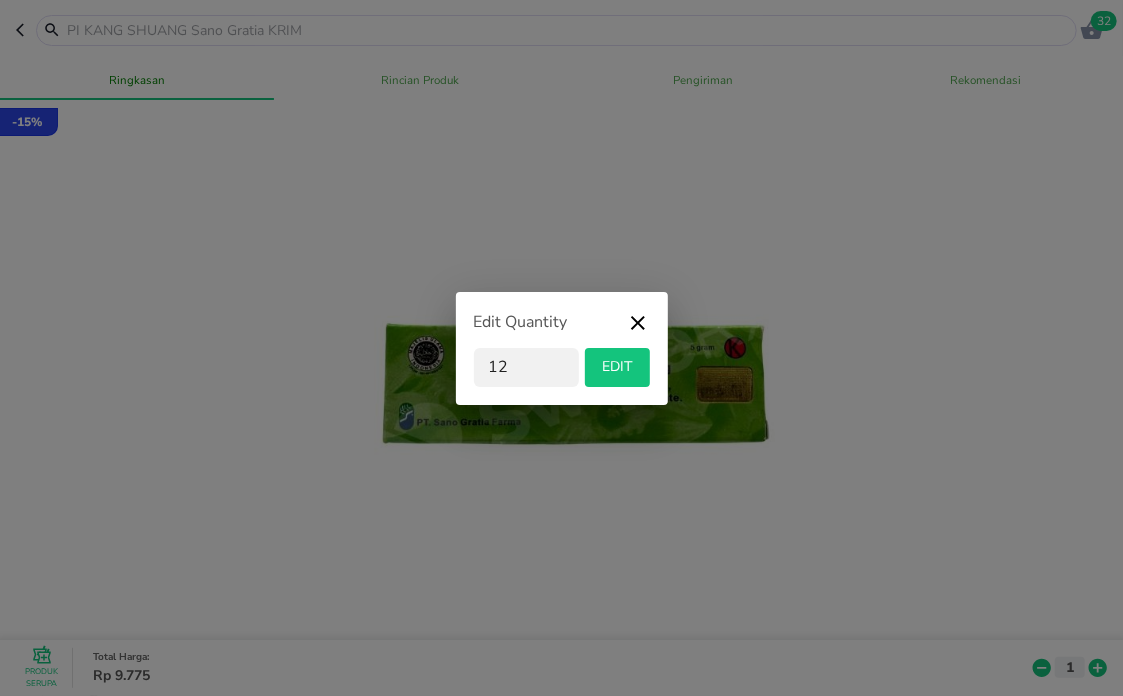 type on "12" 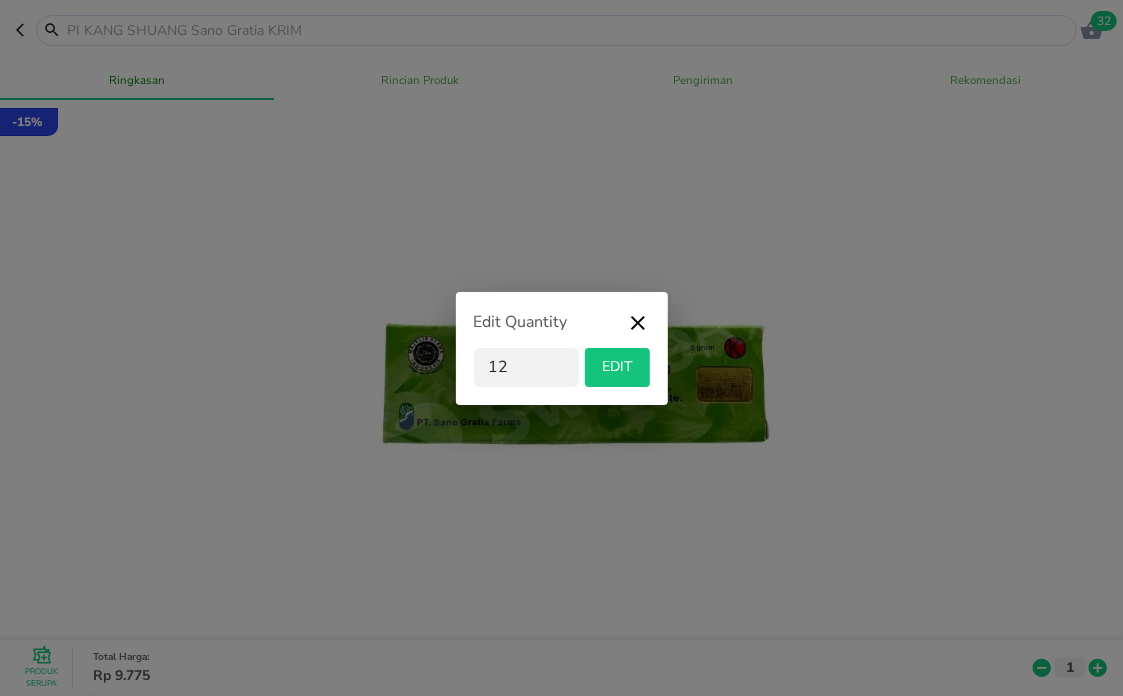 click on "EDIT" at bounding box center [617, 367] 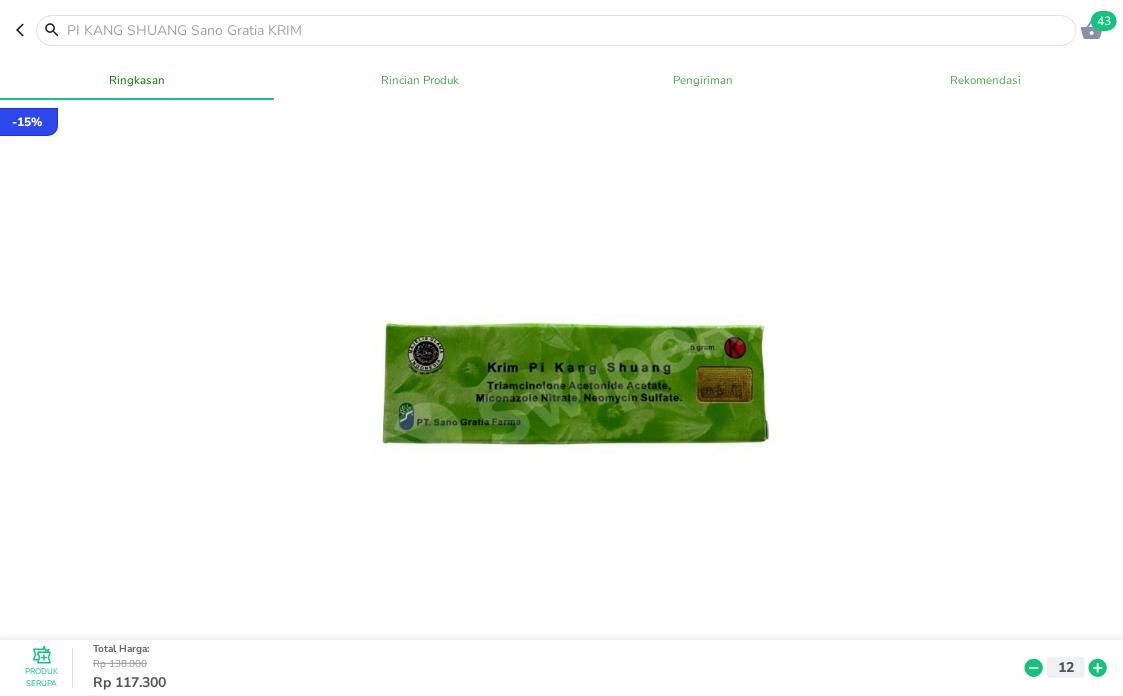 click 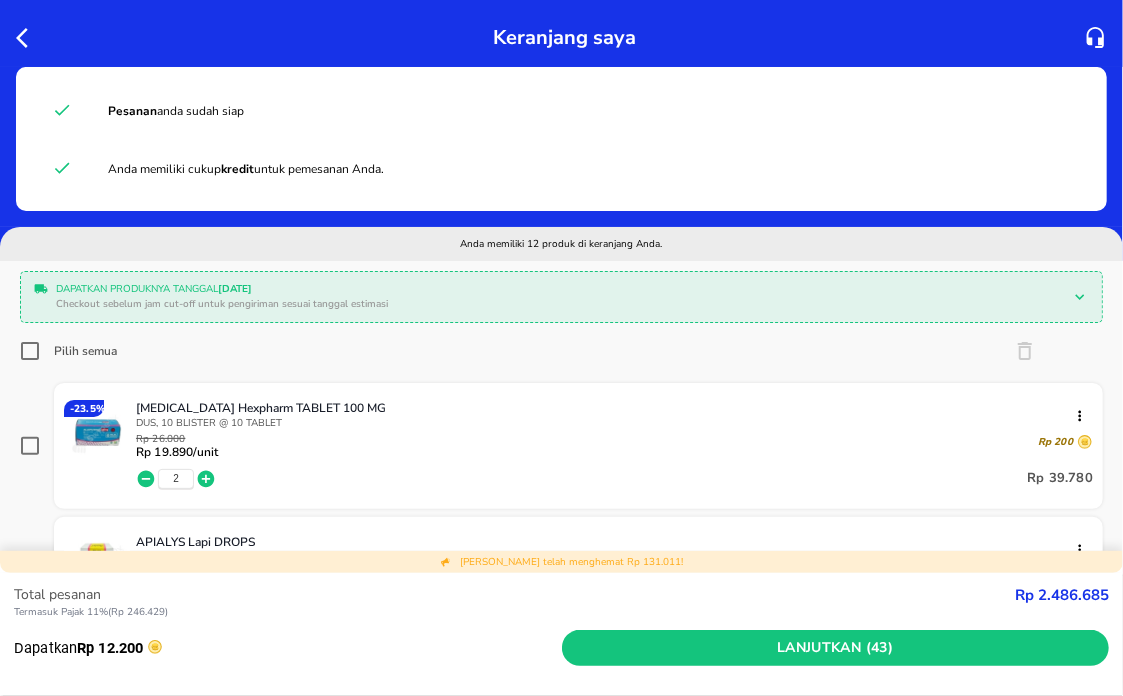 click 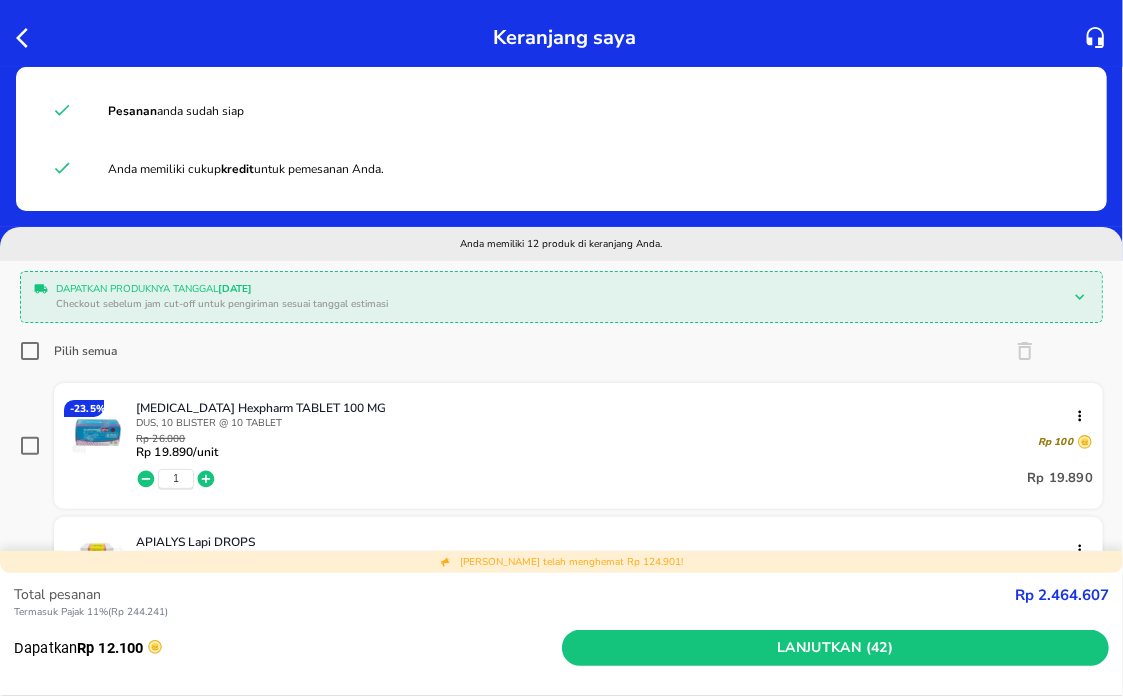 click 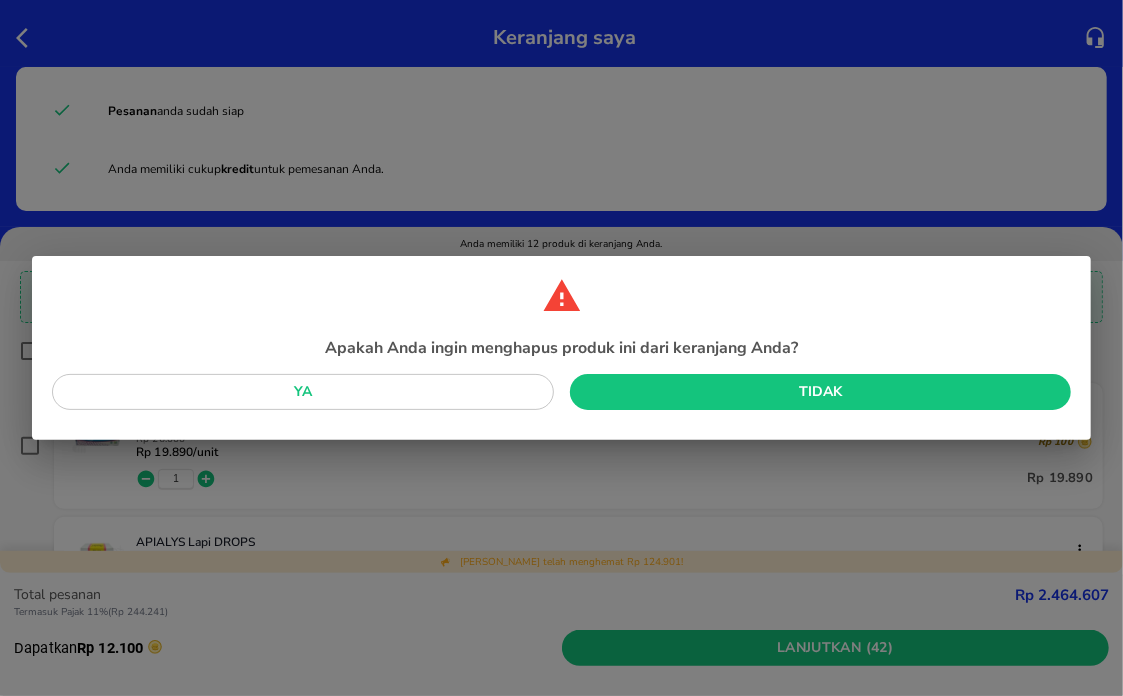 click on "Ya" at bounding box center [303, 392] 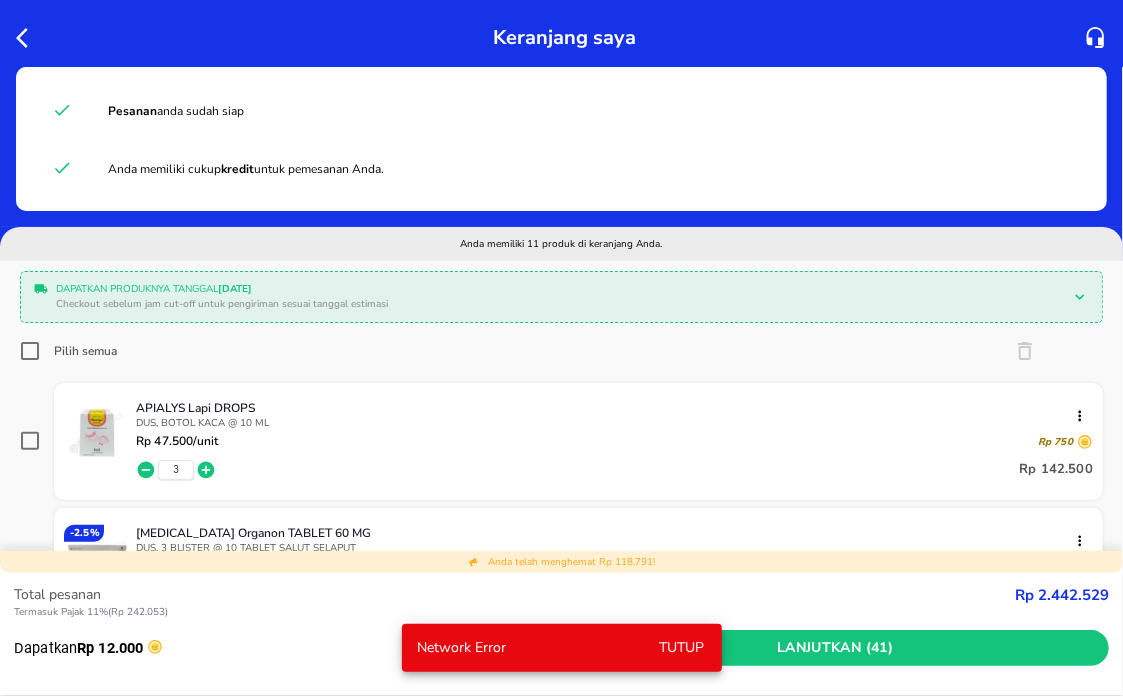 click 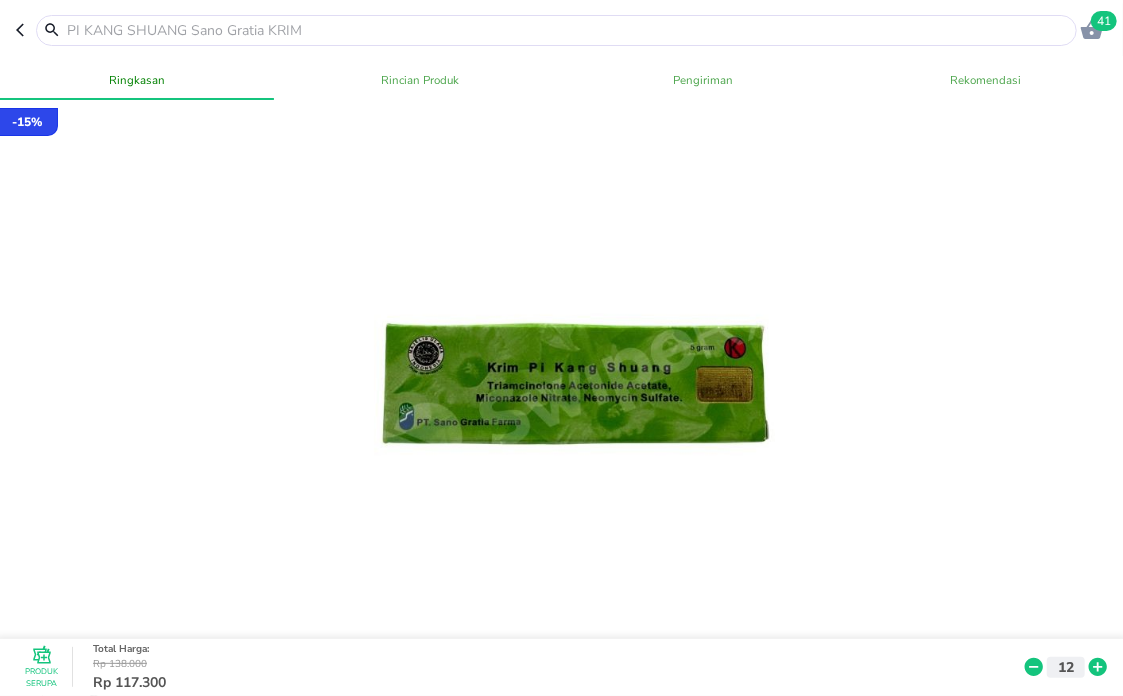 click at bounding box center [568, 30] 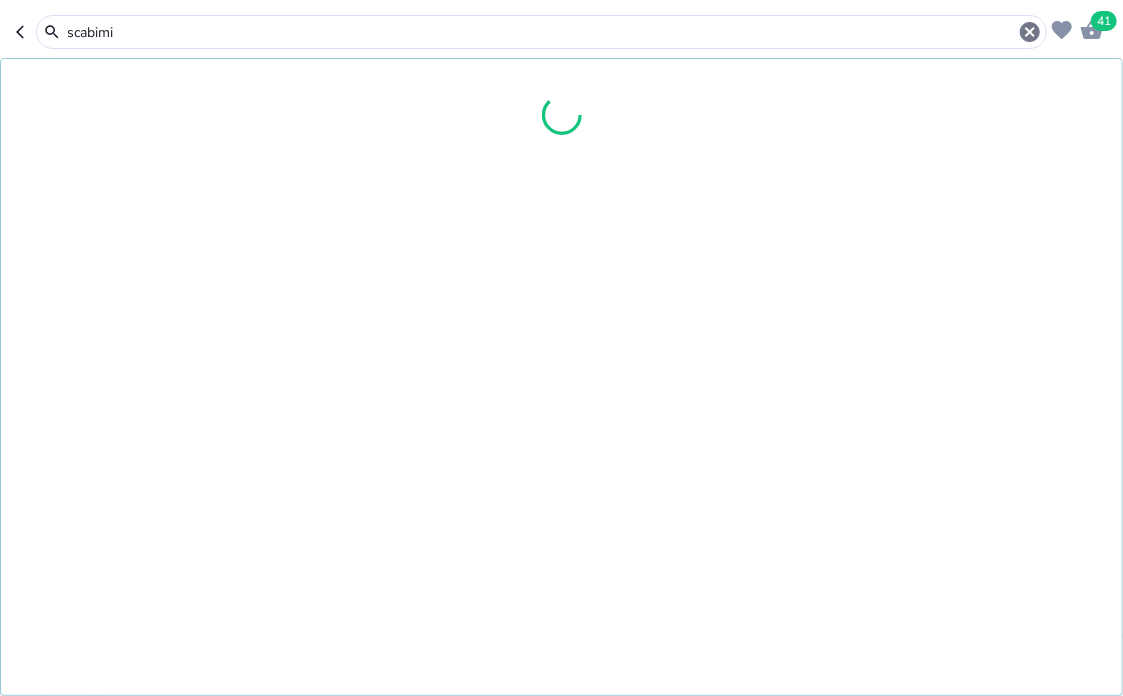 type on "scabimit" 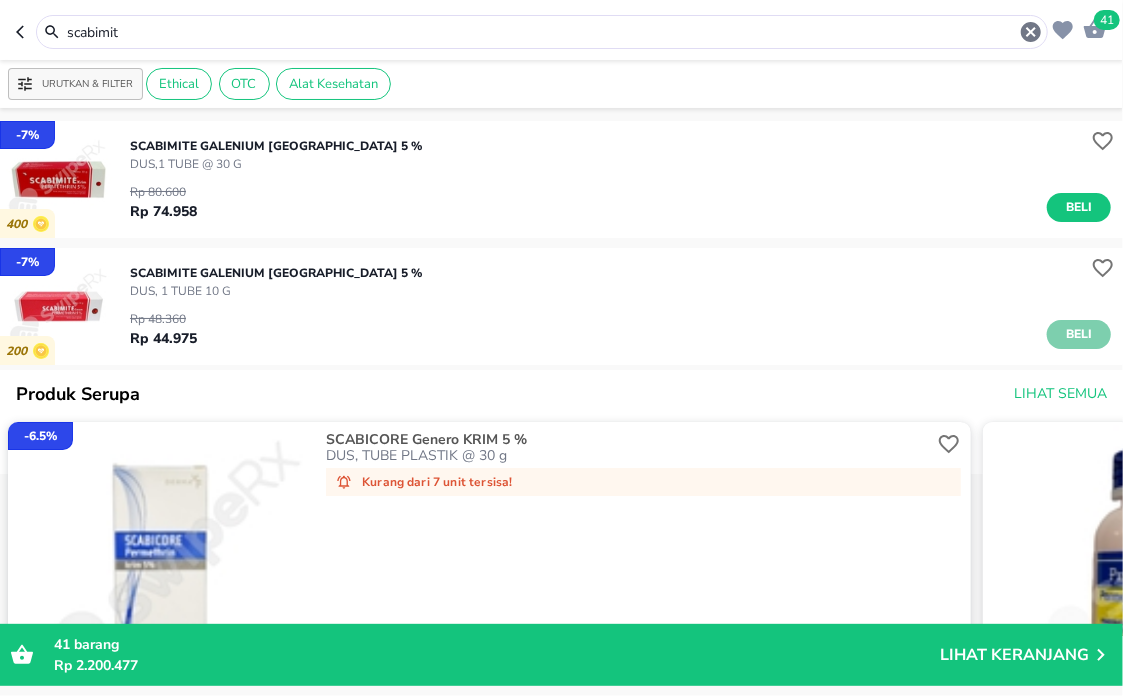 click on "Beli" at bounding box center [1079, 334] 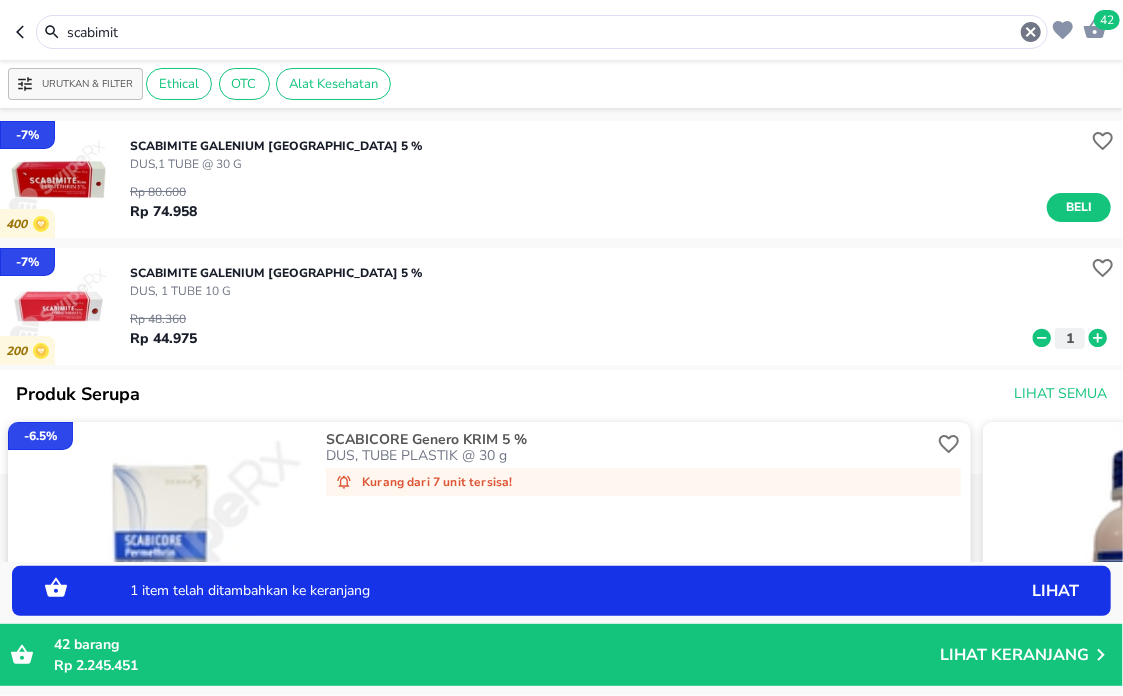 click 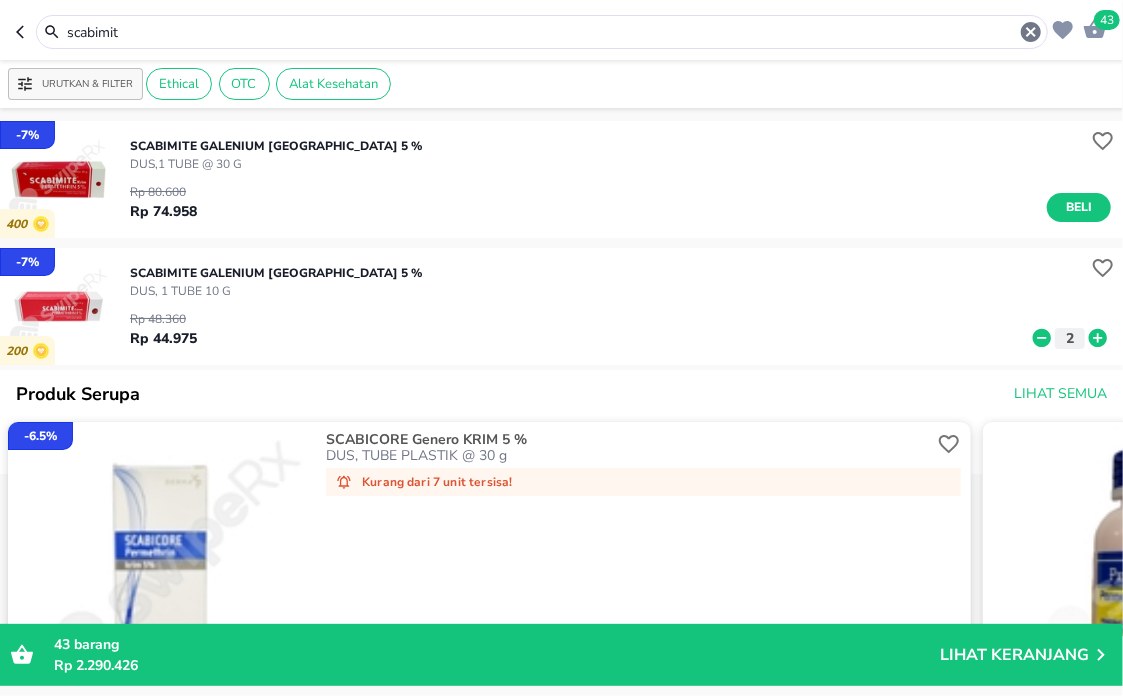 drag, startPoint x: 280, startPoint y: 30, endPoint x: -6, endPoint y: 22, distance: 286.11188 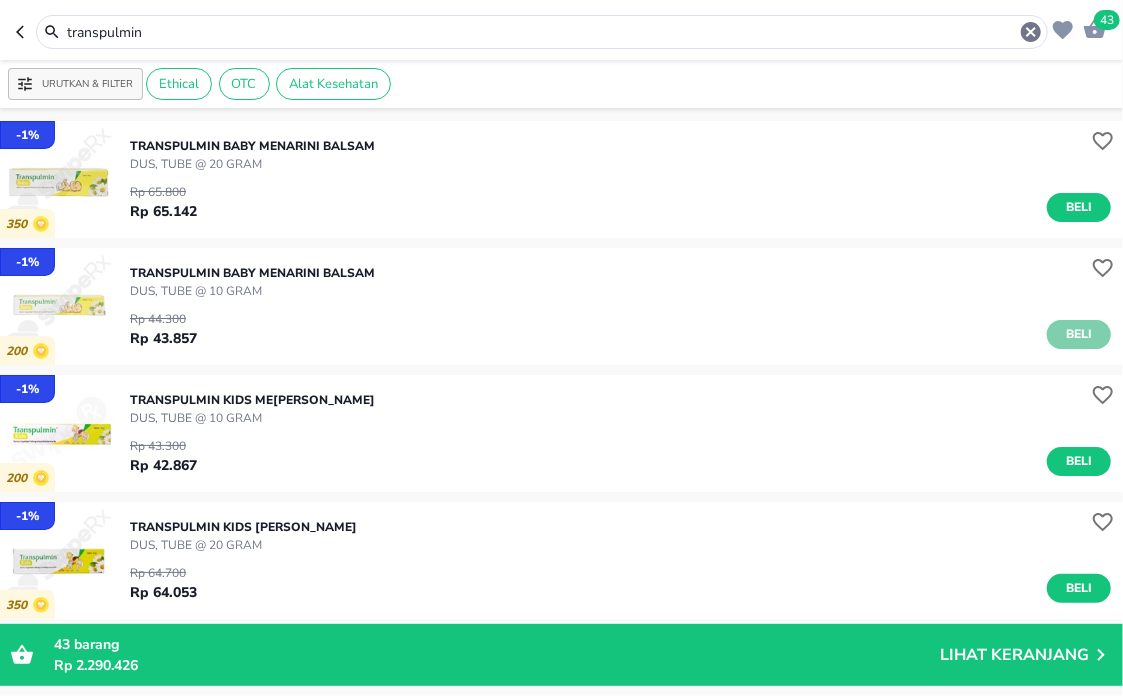 click on "Beli" at bounding box center (1079, 334) 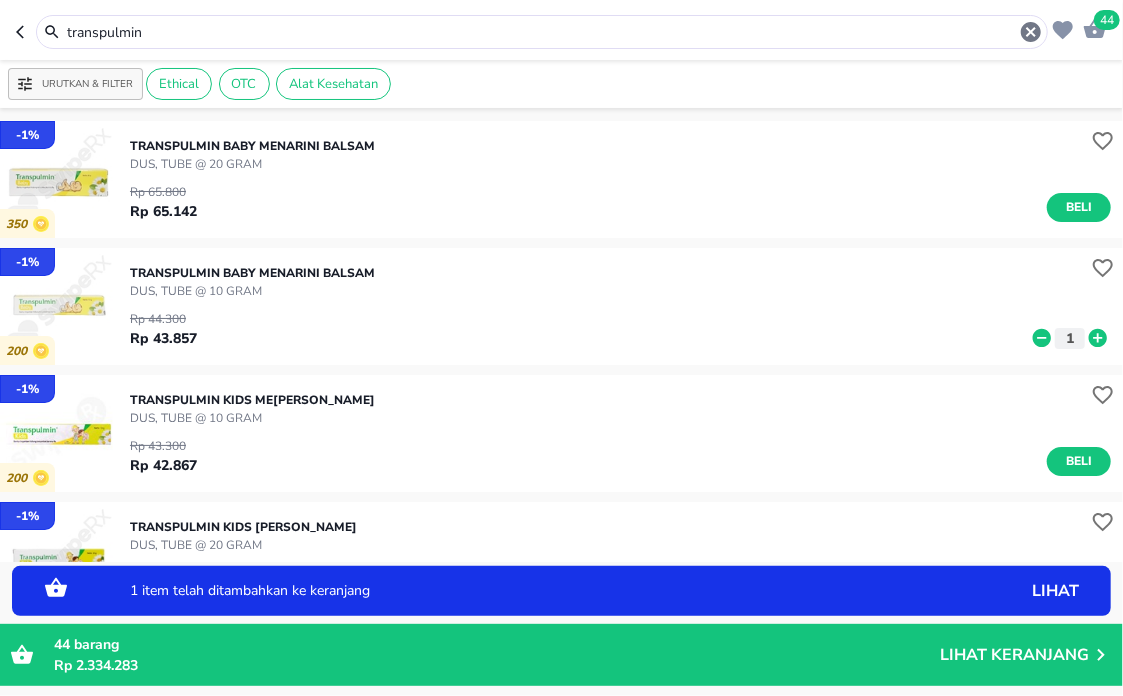 click 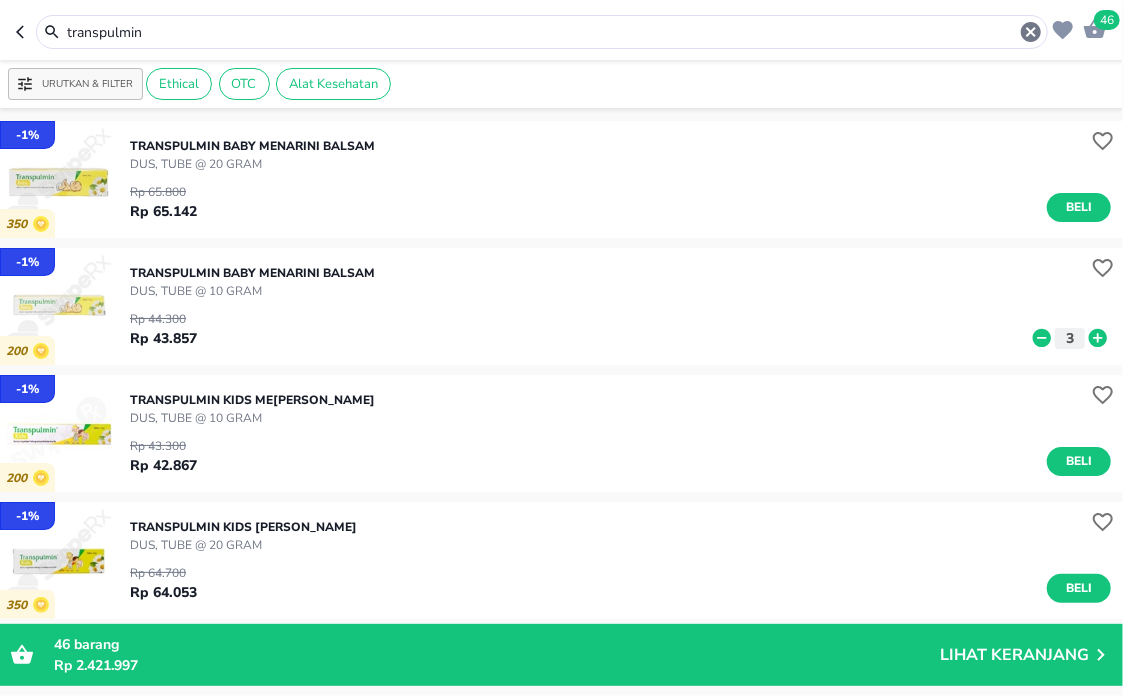 drag, startPoint x: 293, startPoint y: 31, endPoint x: -6, endPoint y: -40, distance: 307.31418 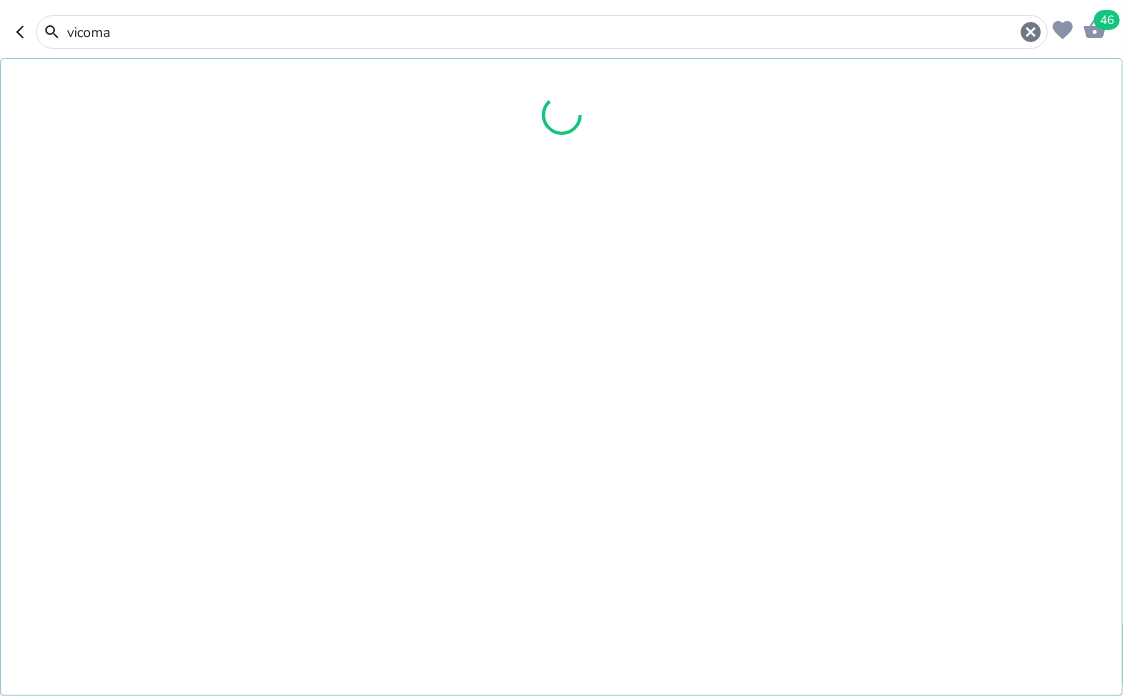 type on "vicoma" 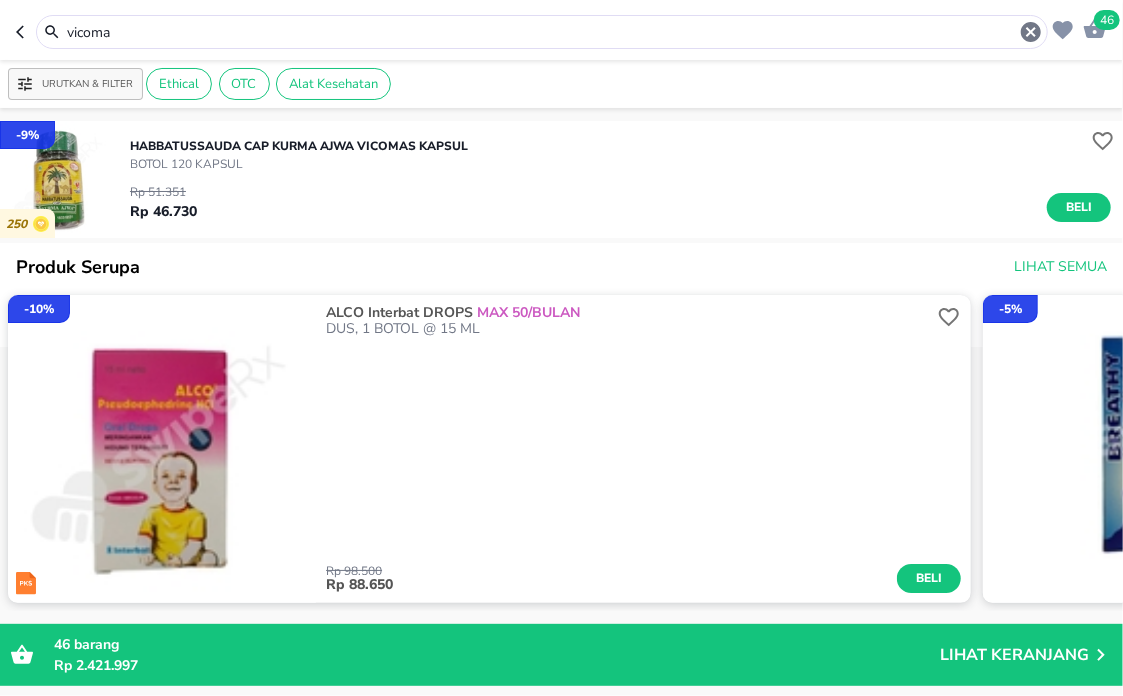 click on "46" at bounding box center (1107, 20) 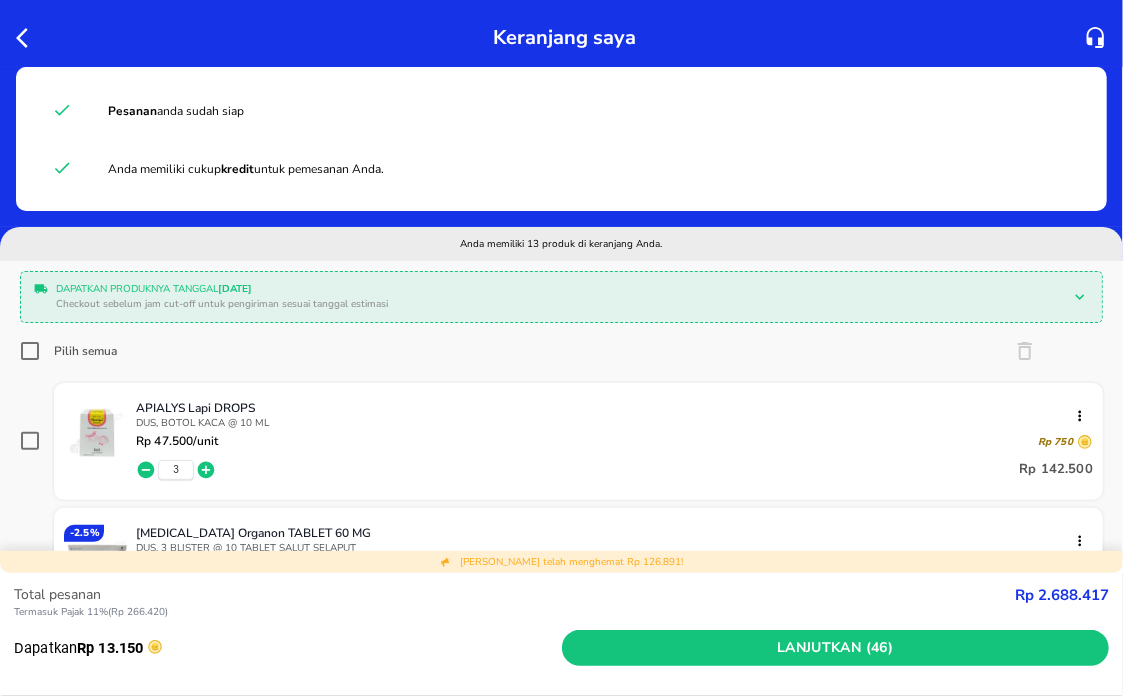 click 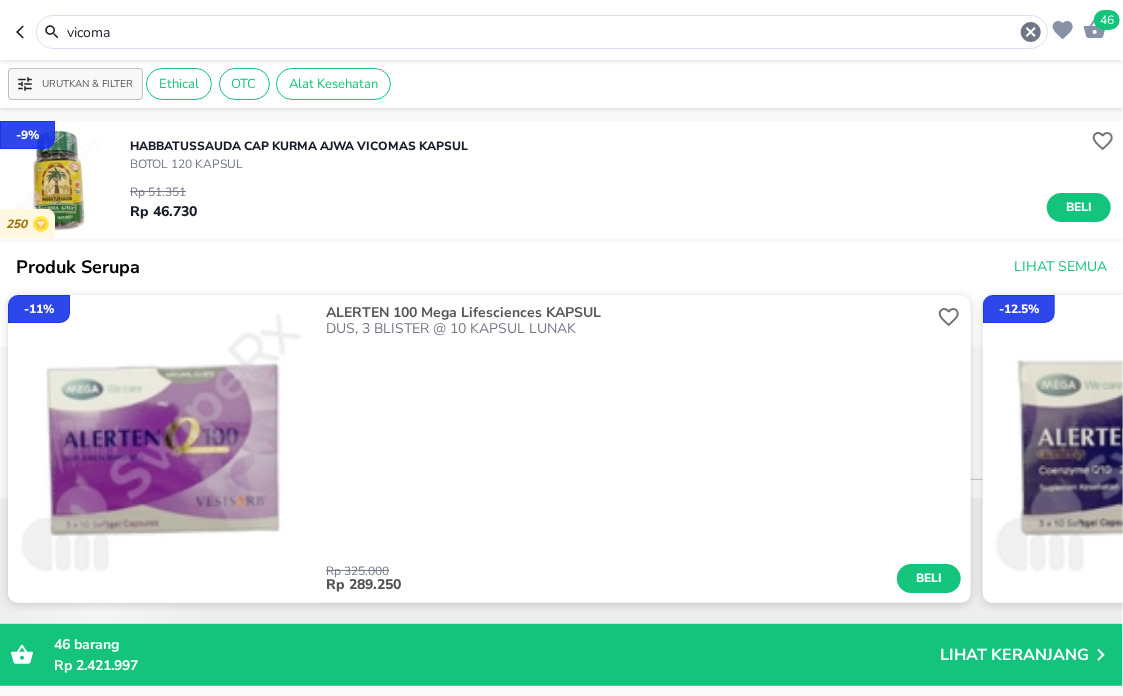 click on "Halo Apotek K24 [PERSON_NAME], selamat datang! 46 vicoma Urutkan & Filter Ethical OTC Alat Kesehatan - 9 % 250 HABBATUSSAUDA CAP KURMA AJWA Vicomas KAPSUL BOTOL 120 KAPSUL Rp 51.351 Rp 46.730 Beli - 11 % ALERTEN 100 Mega Lifesciences KAPSUL DUS, 3 BLISTER @ 10 KAPSUL LUNAK Rp 325.000 Rp 289.250 Beli - 12.5 % ALERTEN Q 25 Mega Lifesciences KAPSUL DUS, 3 BLISTER @ 10 KAPSUL LUNAK   Kurang dari 14 unit tersisa! Rp 152.000 Rp 133.000 Beli - 5 % ASTA PLUS Simex KAPLET DUS, 5 STRIP @ 6 KAPLET SALUT SELAPUT   Kurang dari 6 unit tersisa! Rp 285.000 Rp 270.750 Beli - 2.5 % ASTATIN Novell KAPSUL DUS, 2 BLISTER @ 10 KAPSUL   Kurang dari 5 unit tersisa! Rp 140.000 Rp 136.500 Beli - 3 % ASTHIN B-OND 6 Soho KAPSUL DUS, 2 STRIP @ 10 KAPSUL Rp 210.000 Rp 203.700 Beli Lihat Semua End of Result ‌ ‌ ‌ ‌ ‌ ‌ ‌ ‌ ‌ Anda telah sampai bagian akhir halaman ini. Tidak menemukan produk yang anda cari? BERITAHU KAMI DISINI [STREET_ADDRESS]" at bounding box center [561, 0] 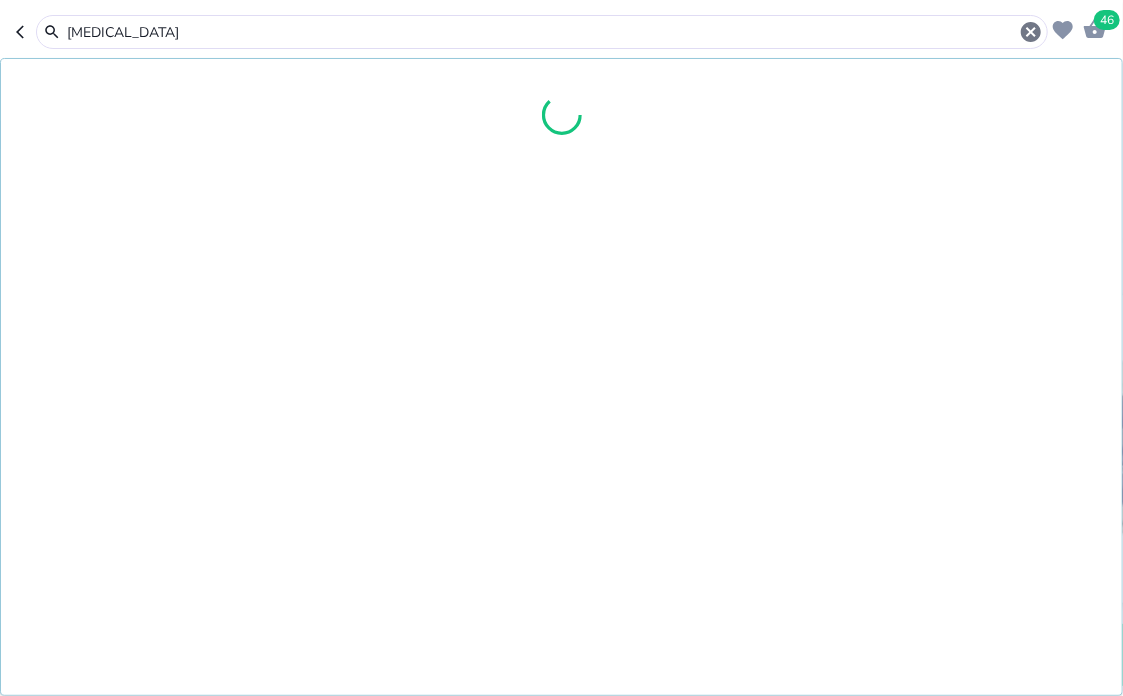 type on "[MEDICAL_DATA]" 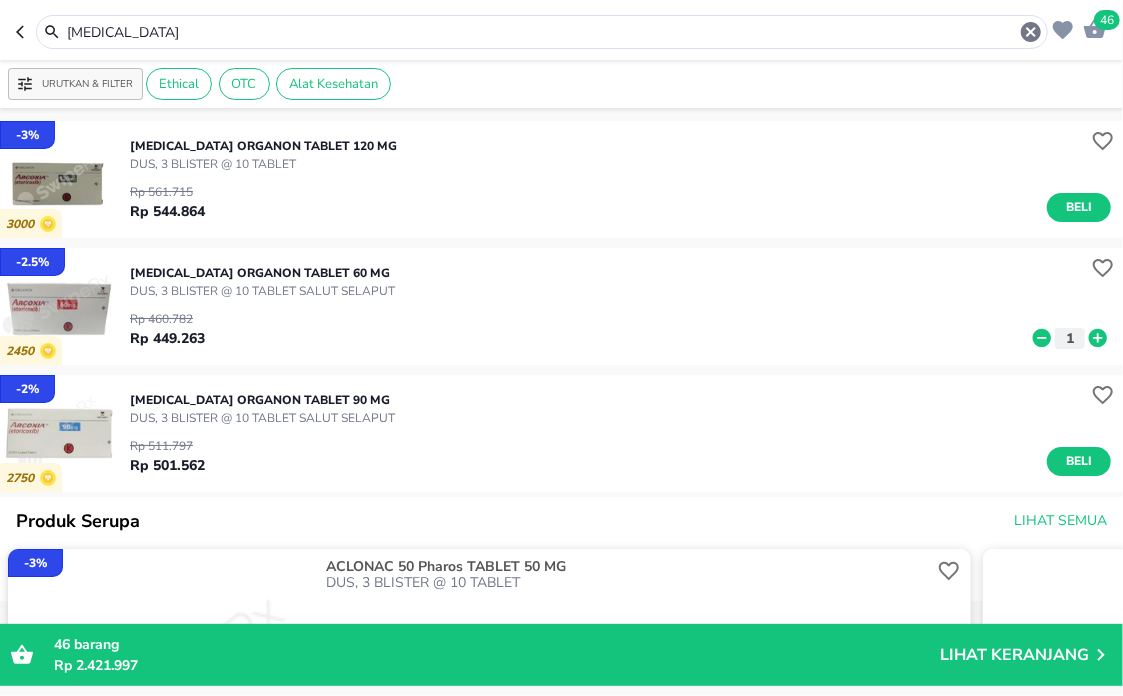 click on "46 [MEDICAL_DATA]" at bounding box center [561, 30] 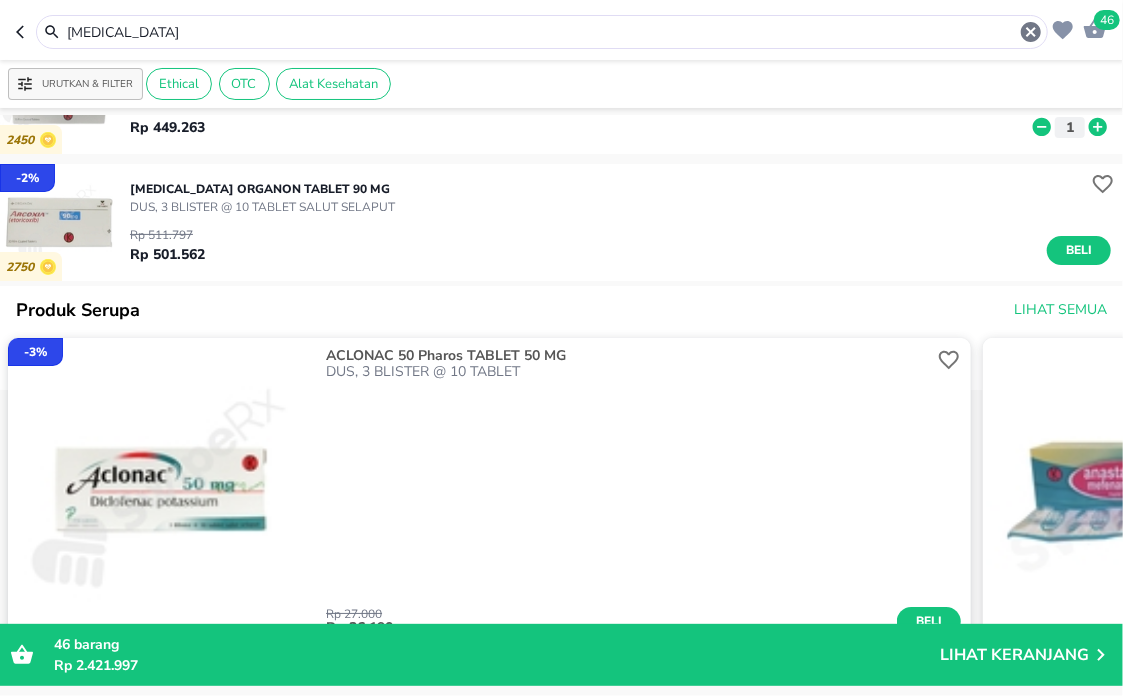 scroll, scrollTop: 333, scrollLeft: 0, axis: vertical 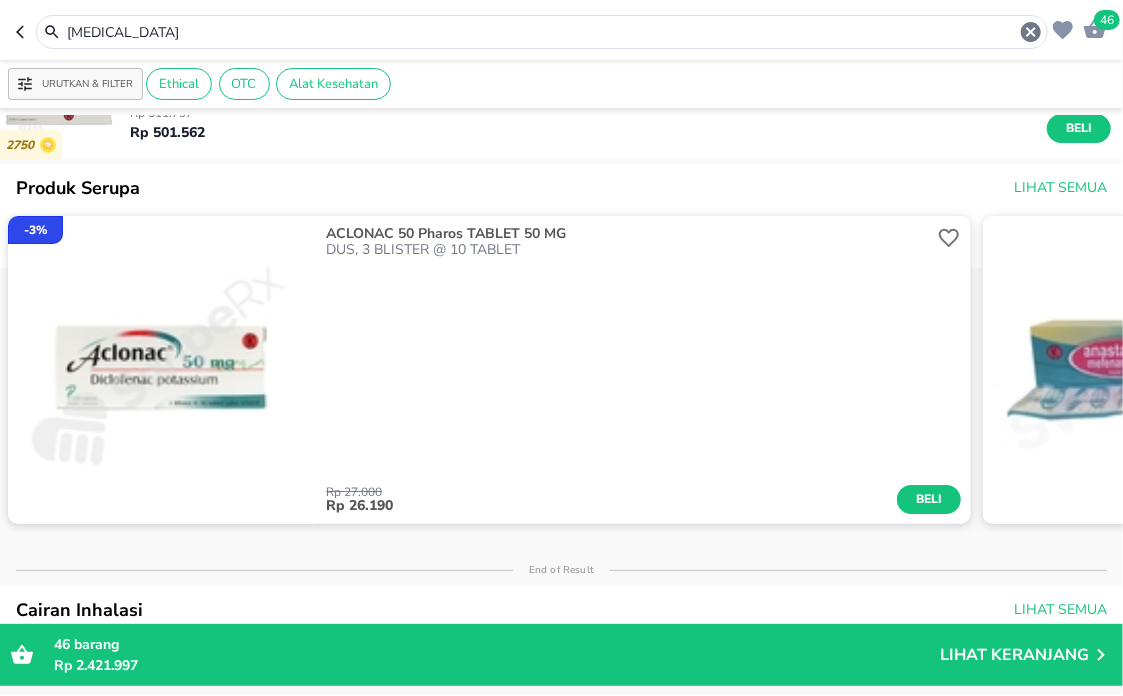 click on "46   barang" at bounding box center (497, 644) 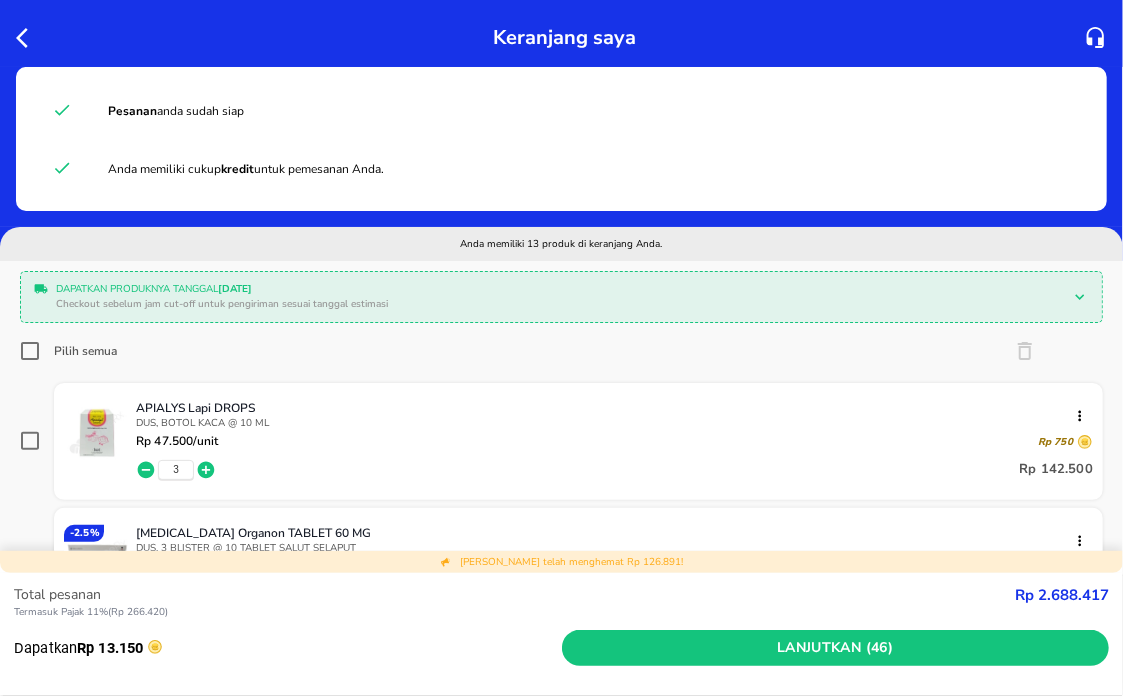 scroll, scrollTop: 222, scrollLeft: 0, axis: vertical 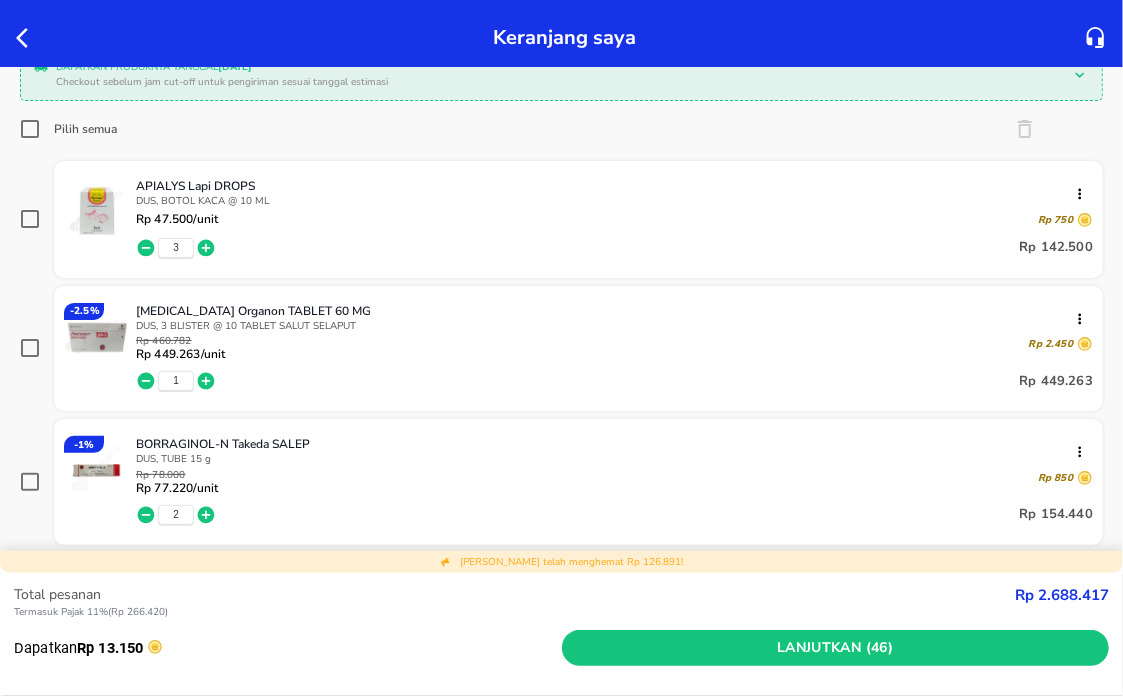 click on "Pilih semua" at bounding box center [30, 129] 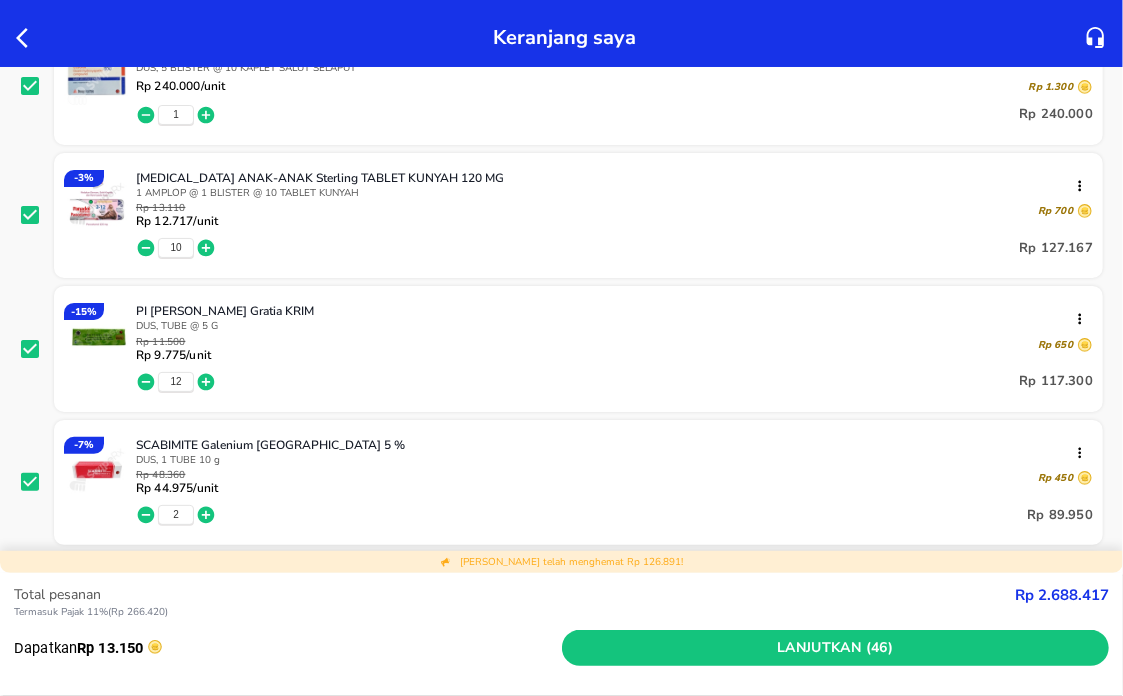 scroll, scrollTop: 1444, scrollLeft: 0, axis: vertical 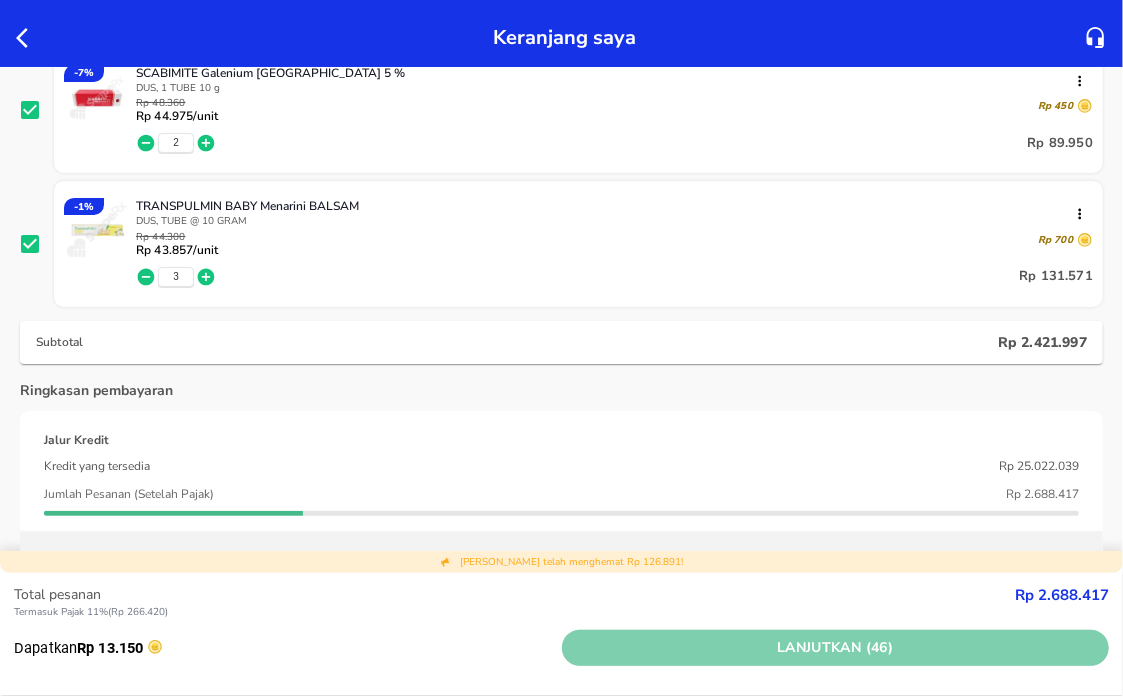click on "Lanjutkan (46)" at bounding box center [836, 648] 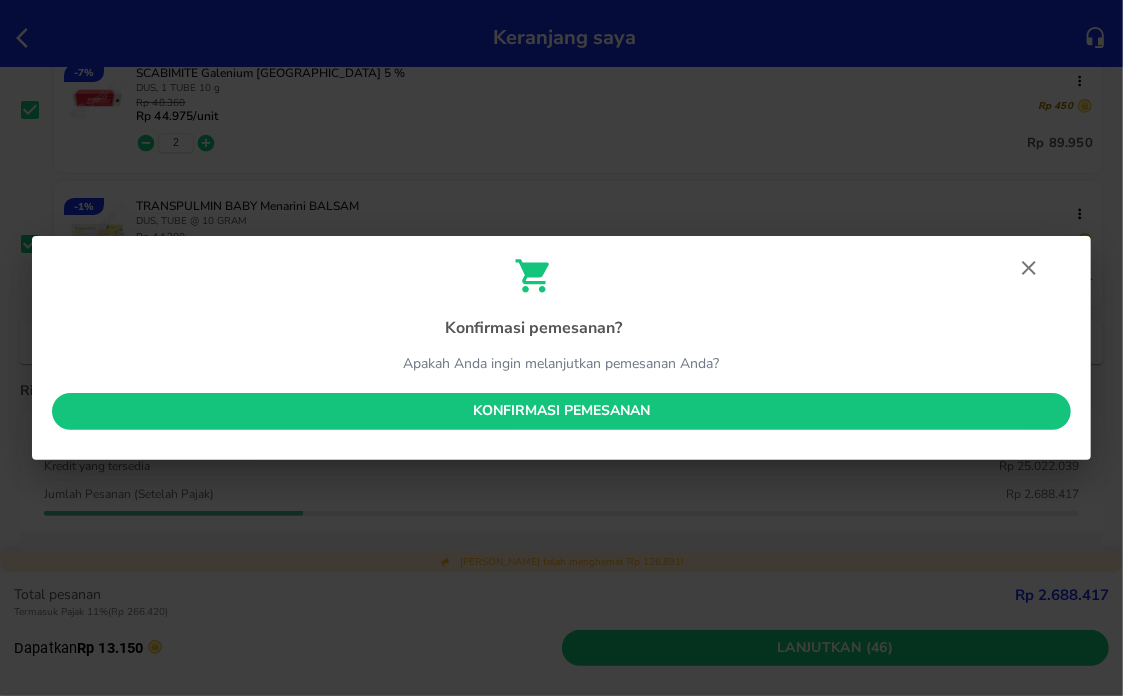 click on "Konfirmasi pemesanan" at bounding box center (561, 411) 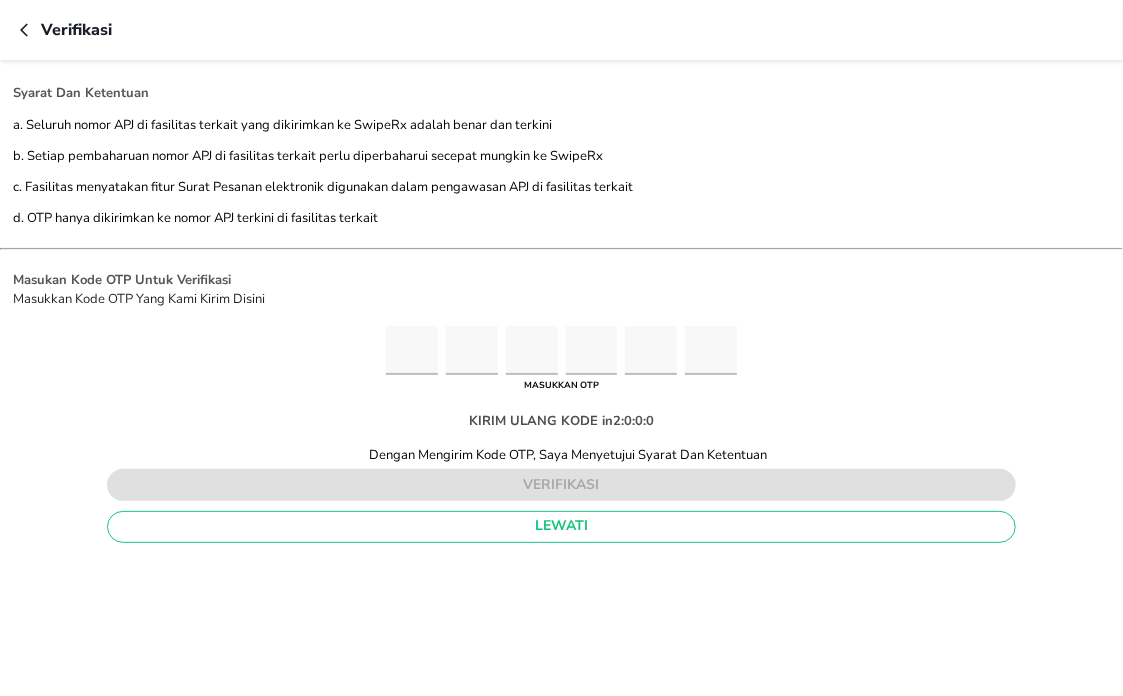 click at bounding box center [412, 350] 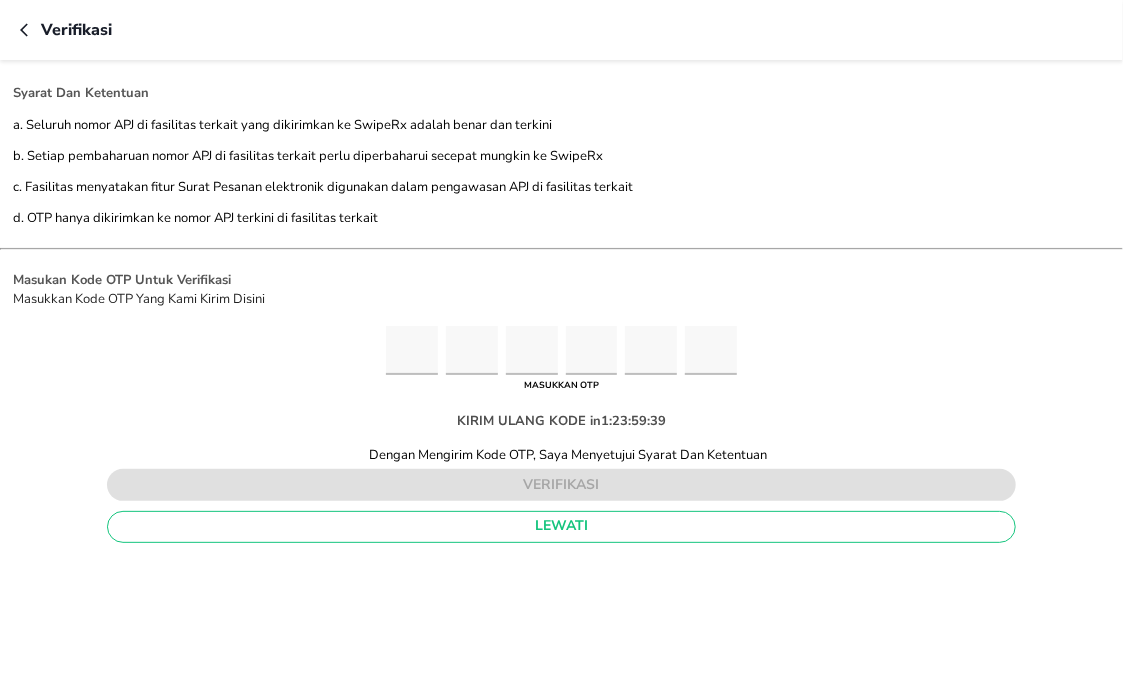 type on "6" 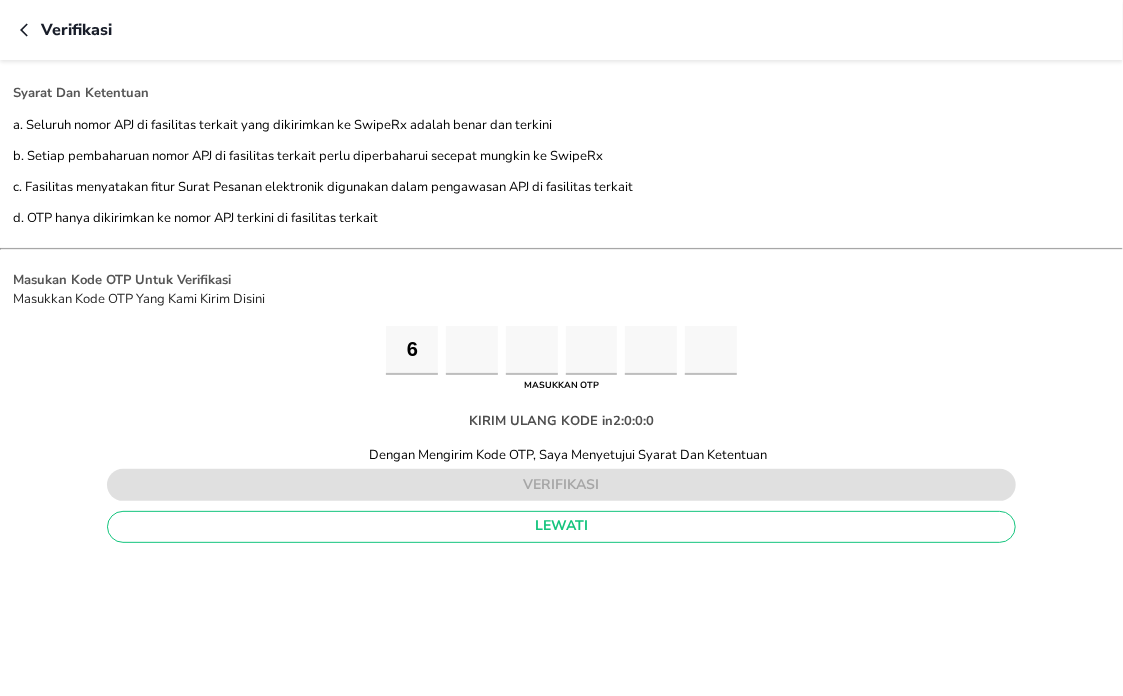 type on "0" 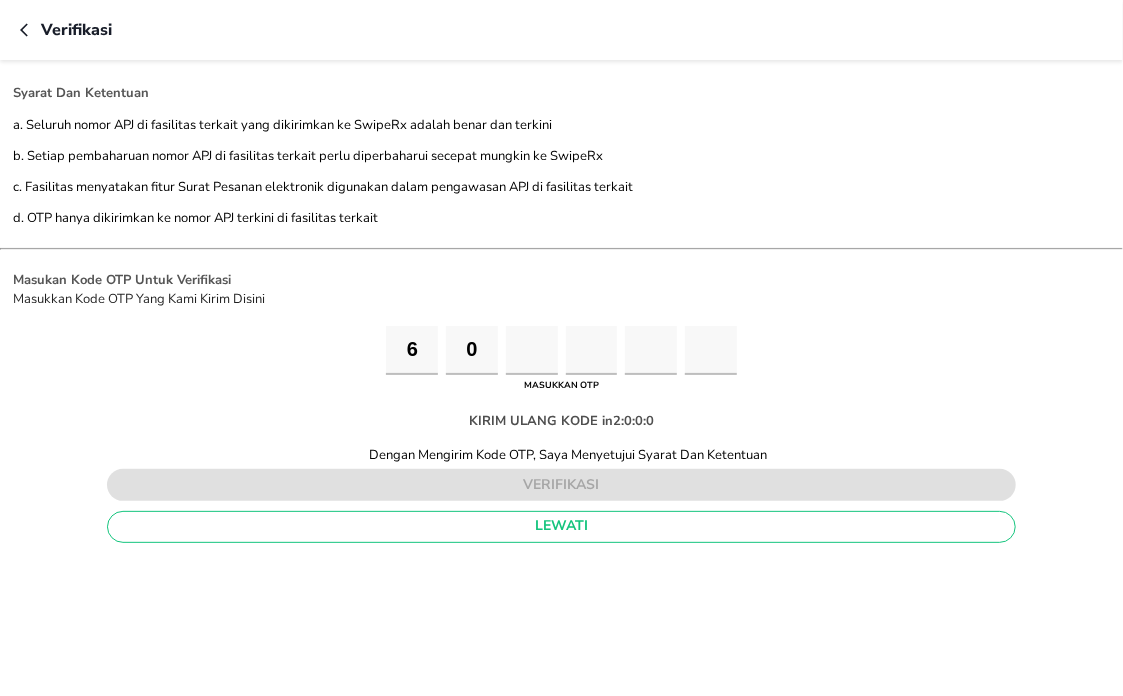 type on "8" 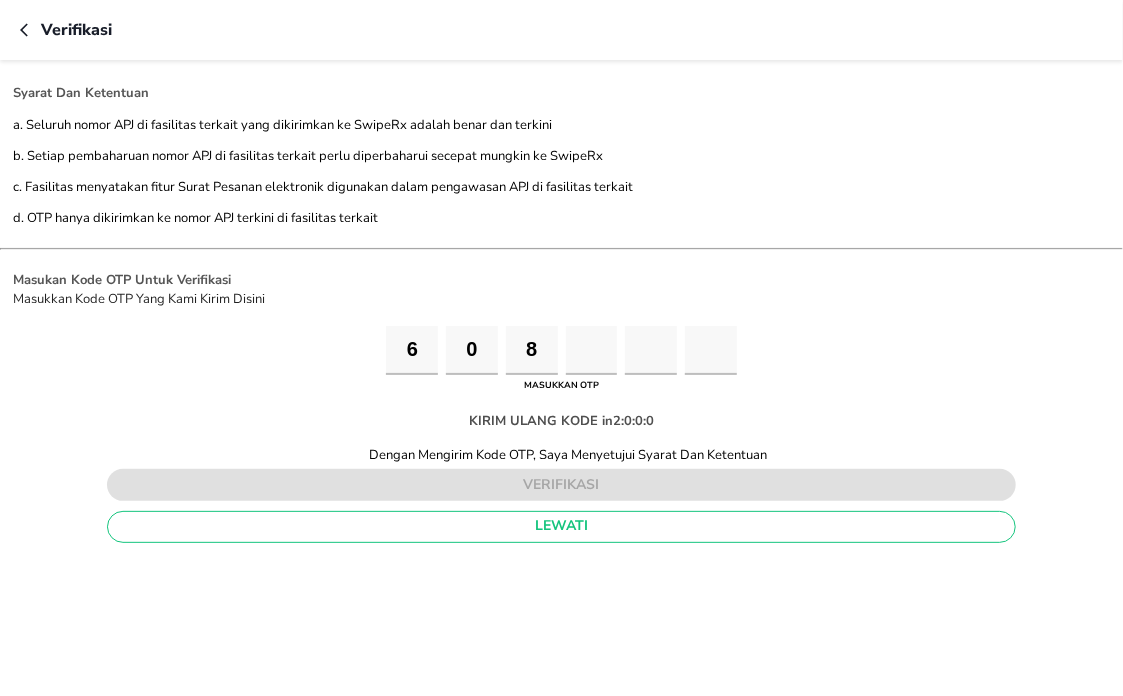 type on "6" 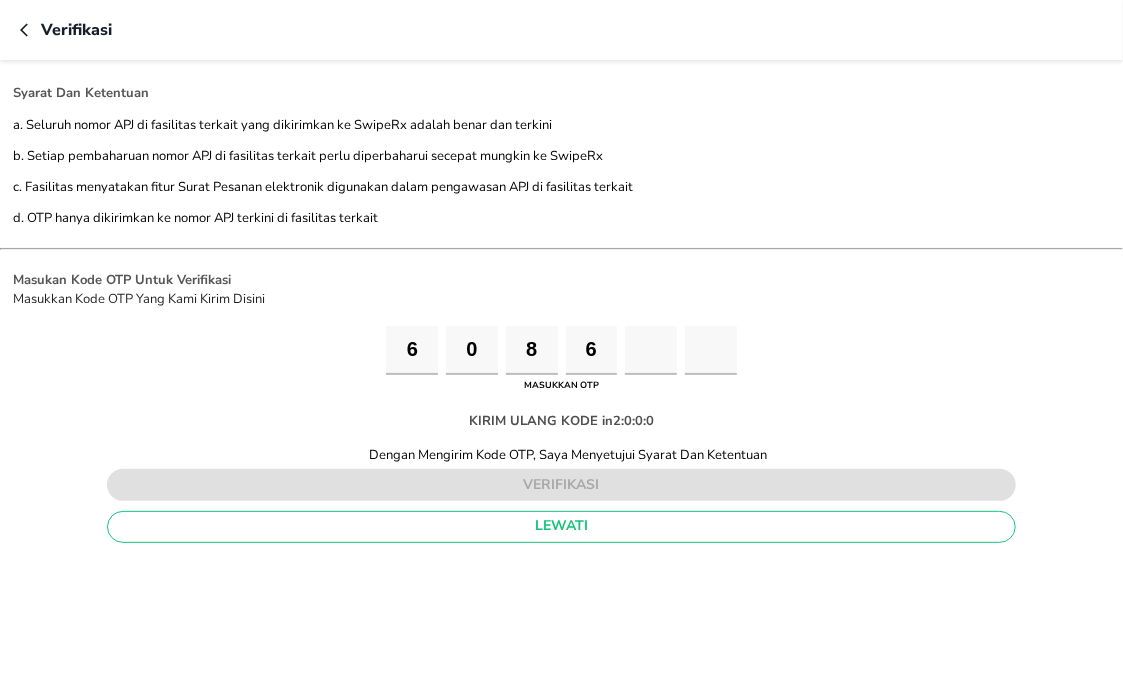 type on "7" 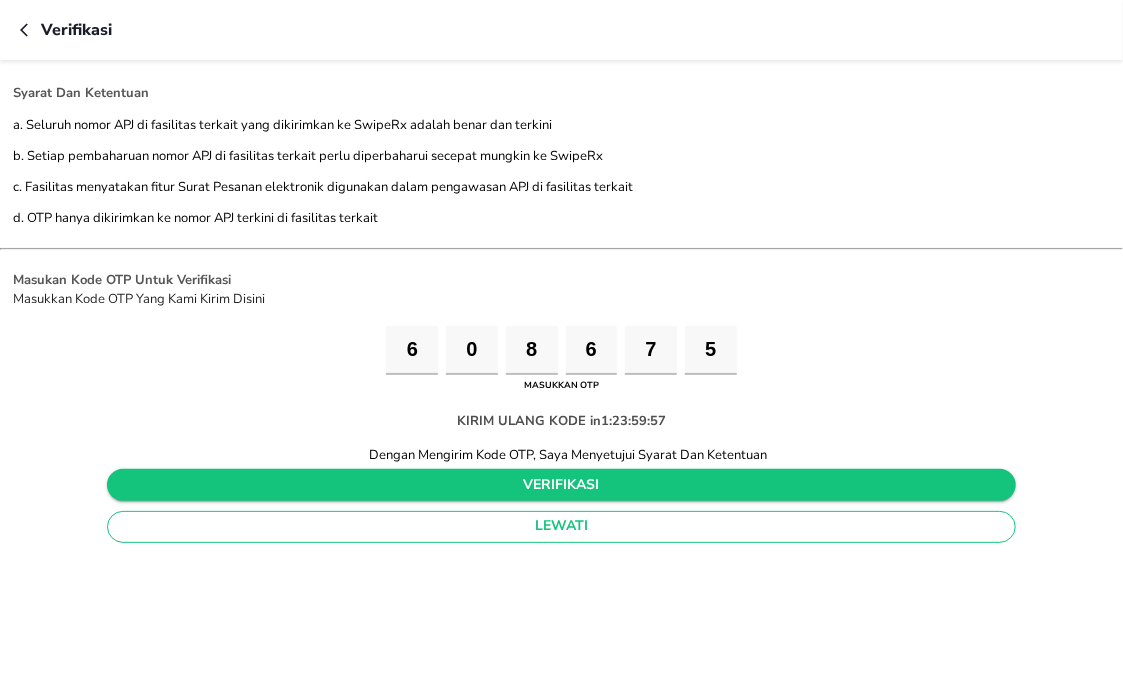 type on "5" 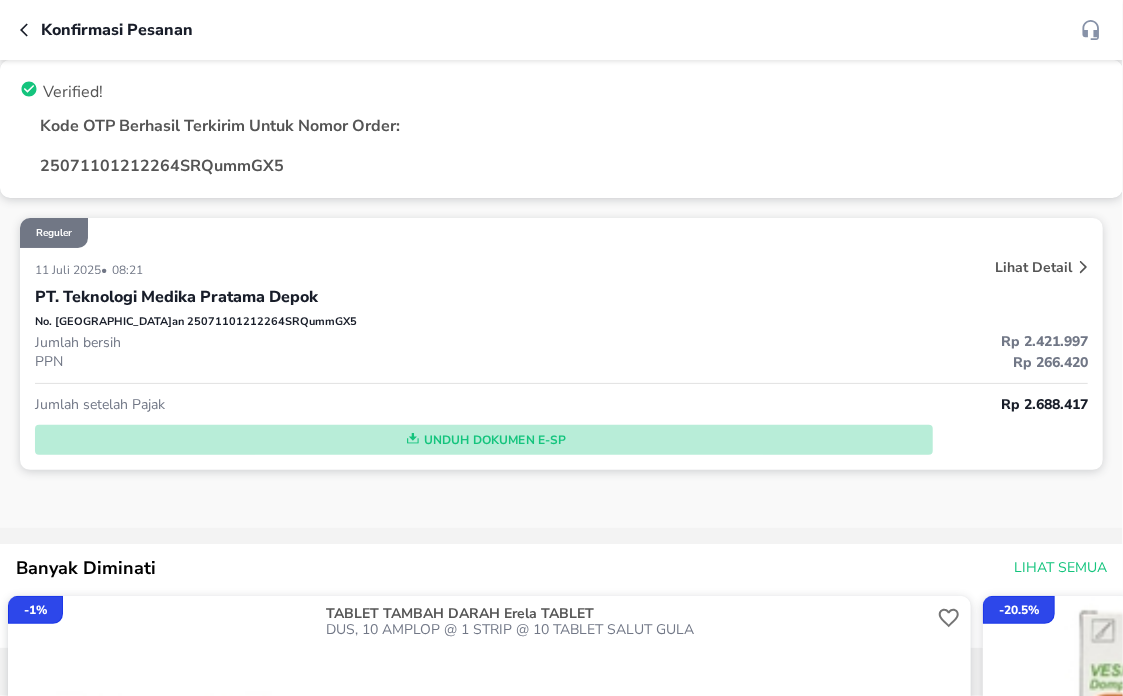 click on "Unduh Dokumen e-SP" at bounding box center (484, 440) 